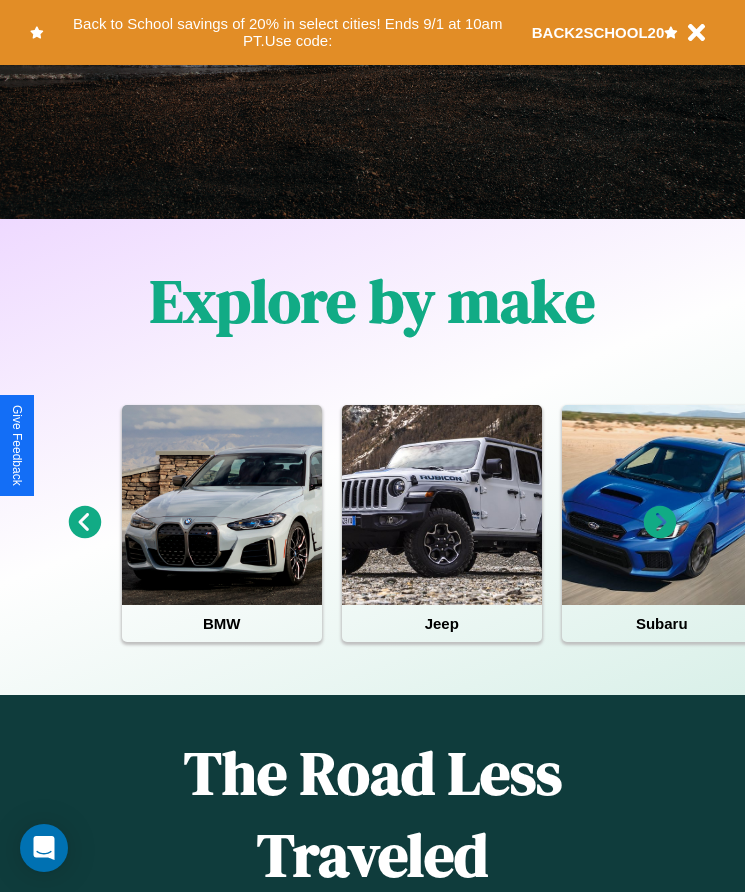 scroll, scrollTop: 334, scrollLeft: 0, axis: vertical 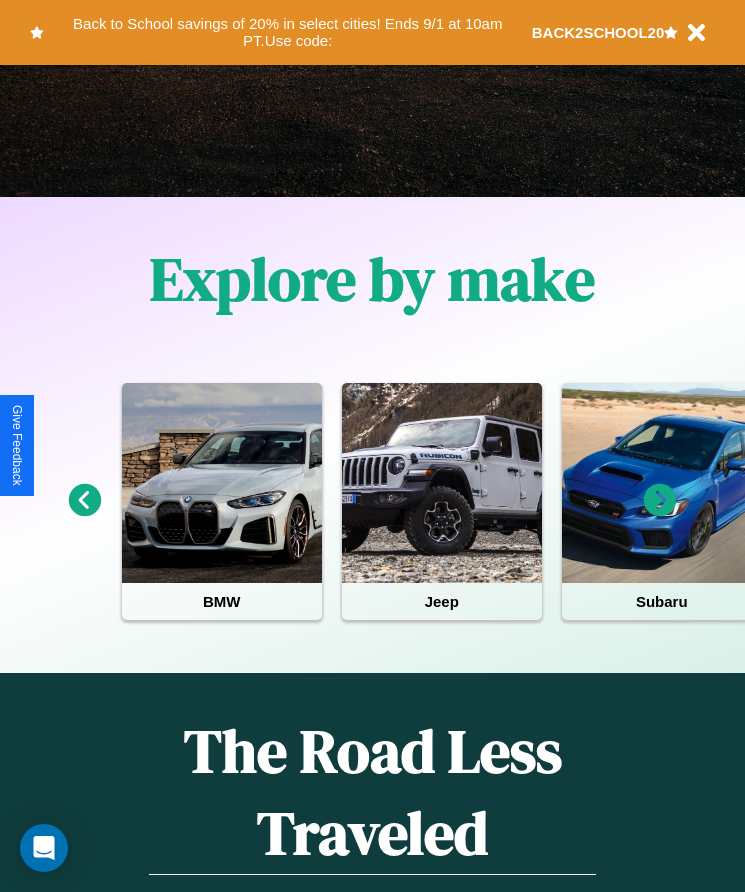 click 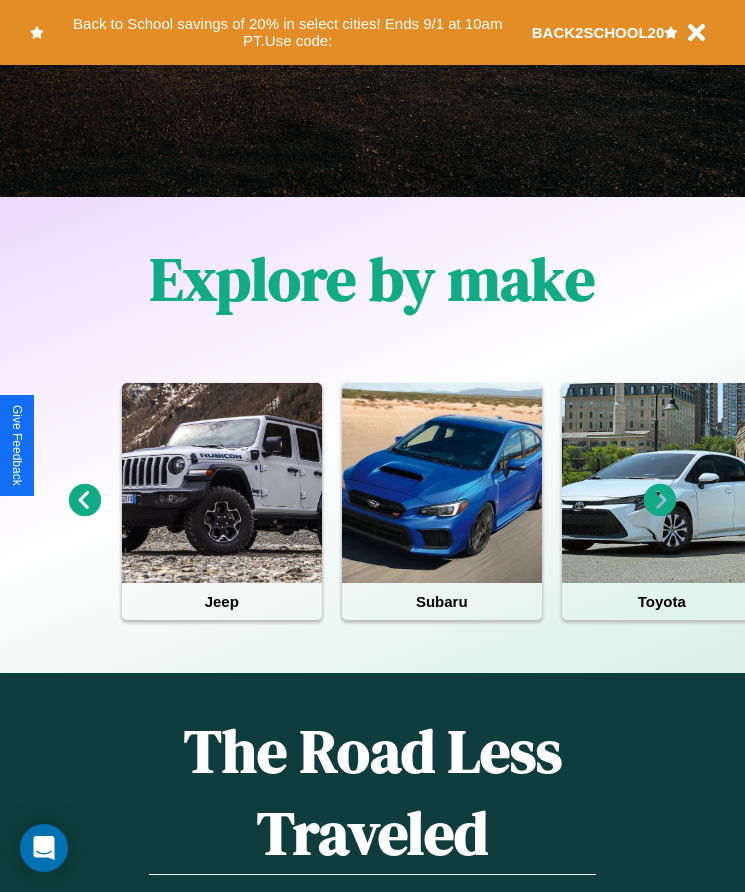 click 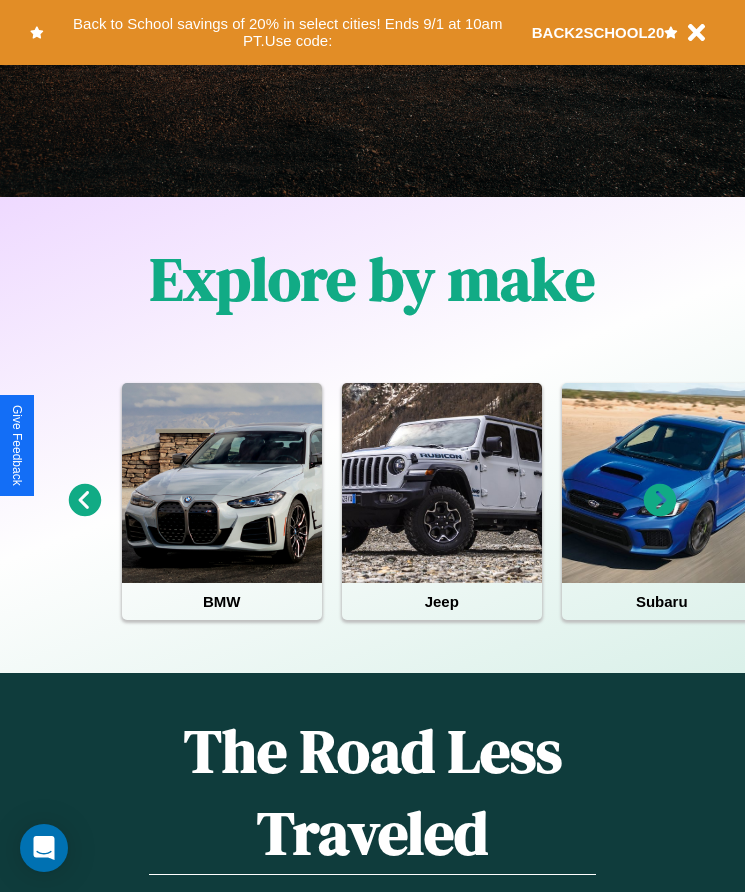 click 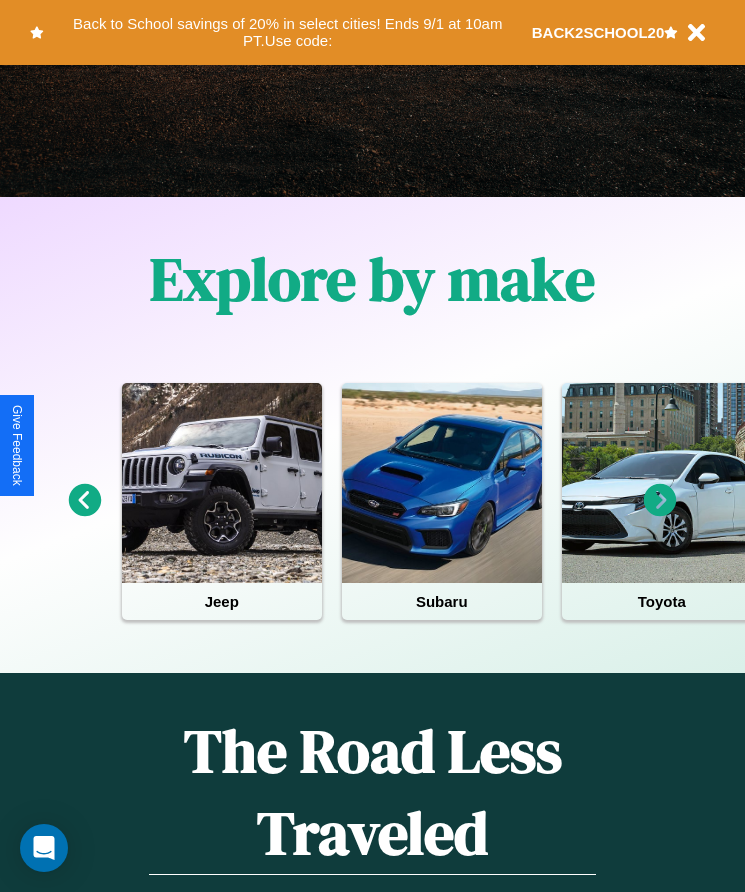 click 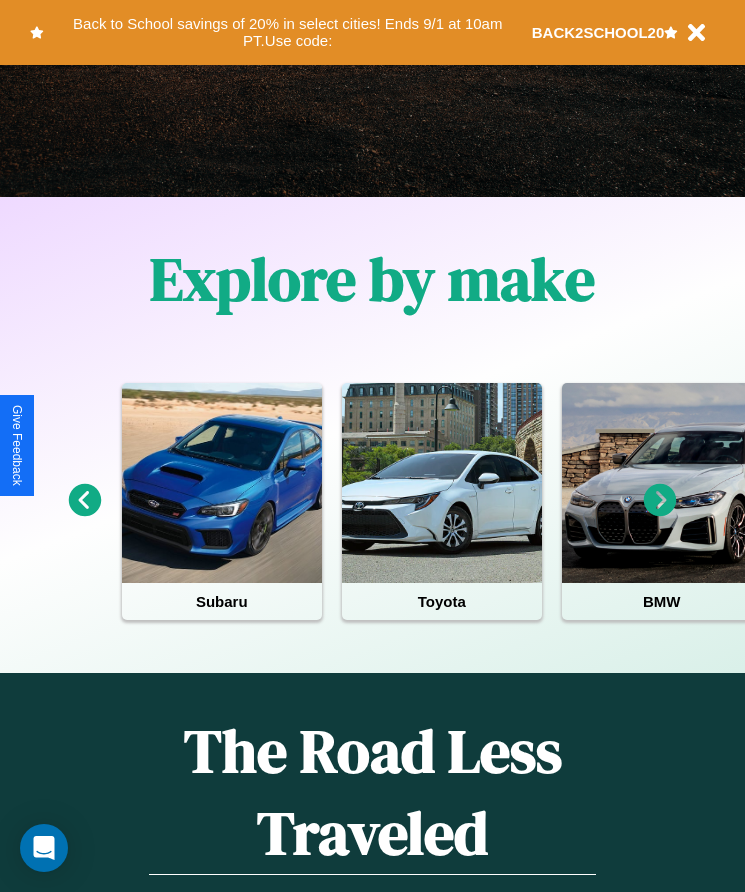 click 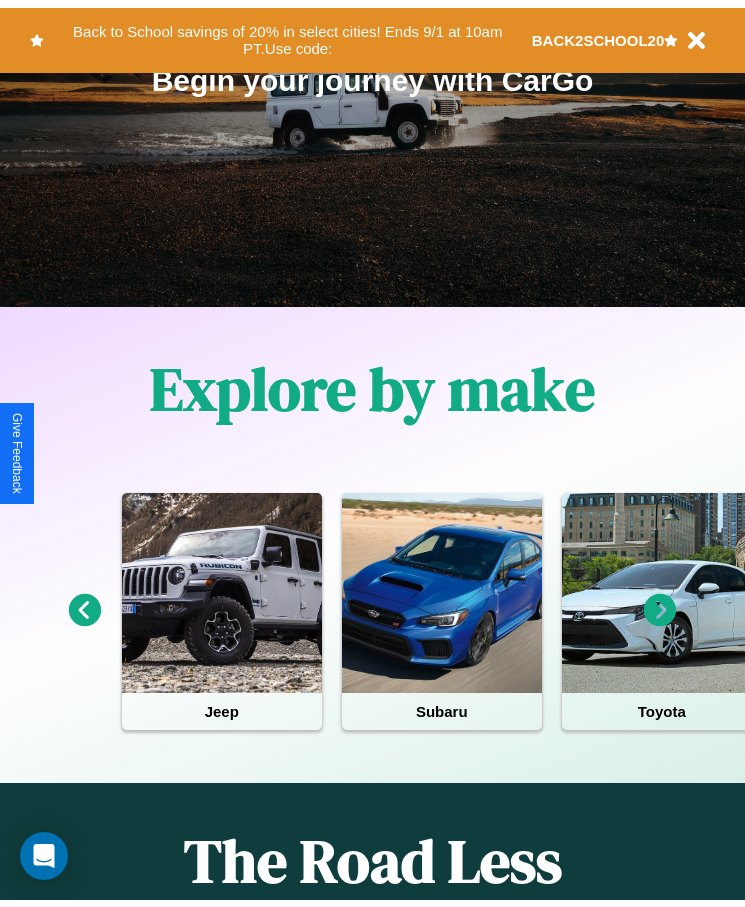 scroll, scrollTop: 0, scrollLeft: 0, axis: both 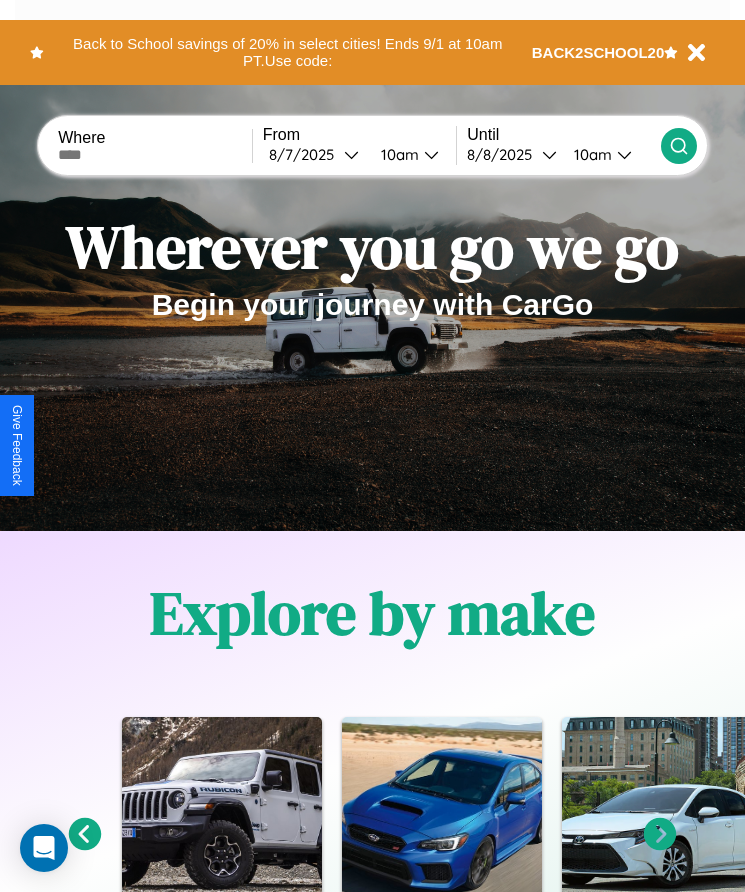 click at bounding box center (155, 155) 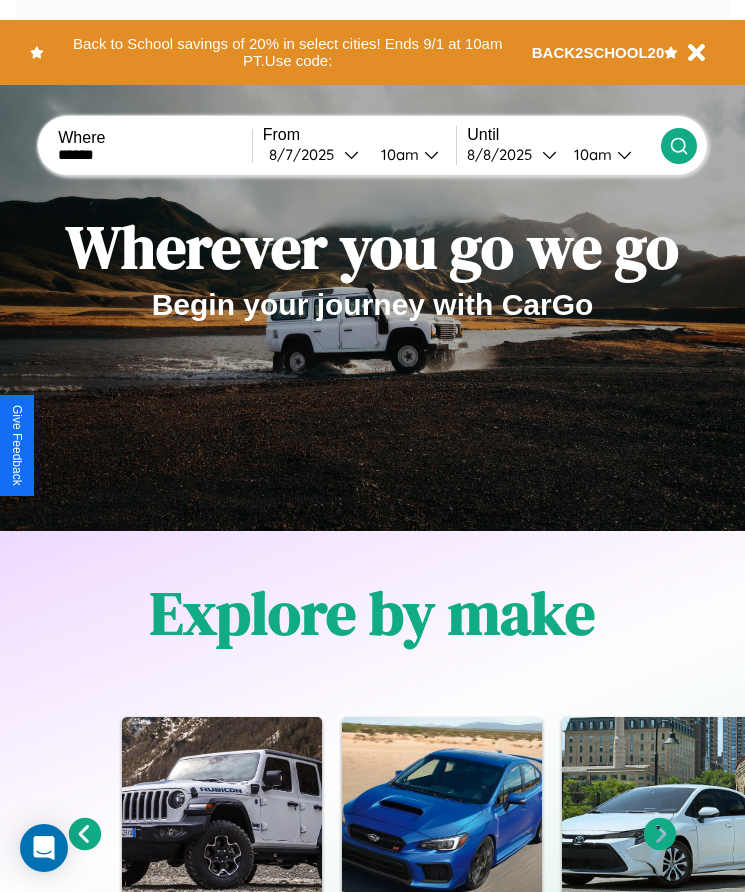 type on "******" 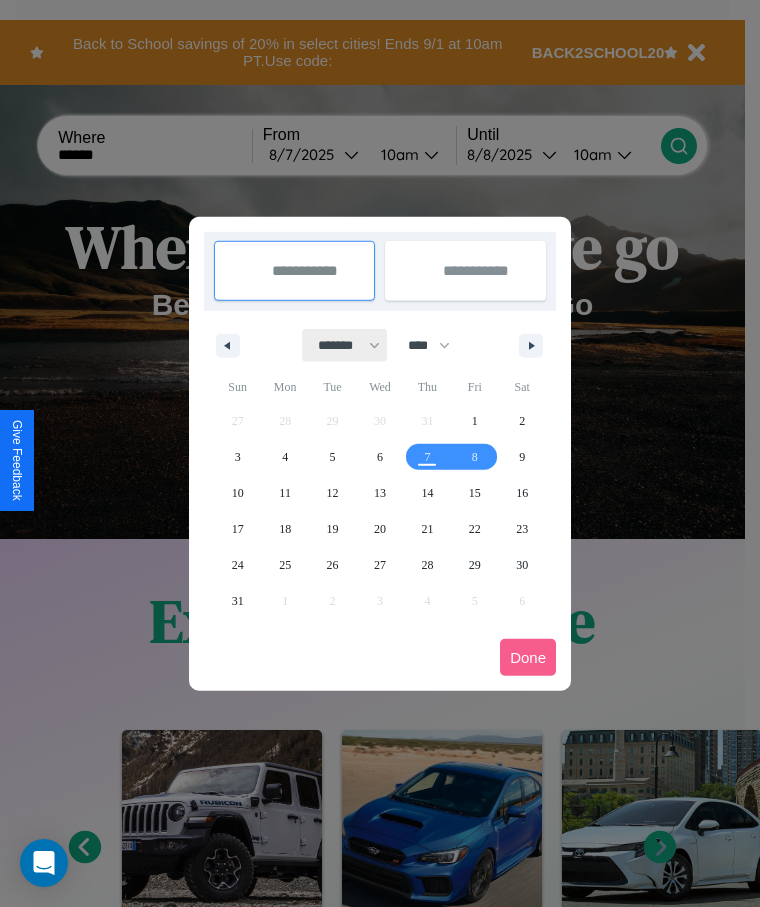 click on "******* ******** ***** ***** *** **** **** ****** ********* ******* ******** ********" at bounding box center [345, 345] 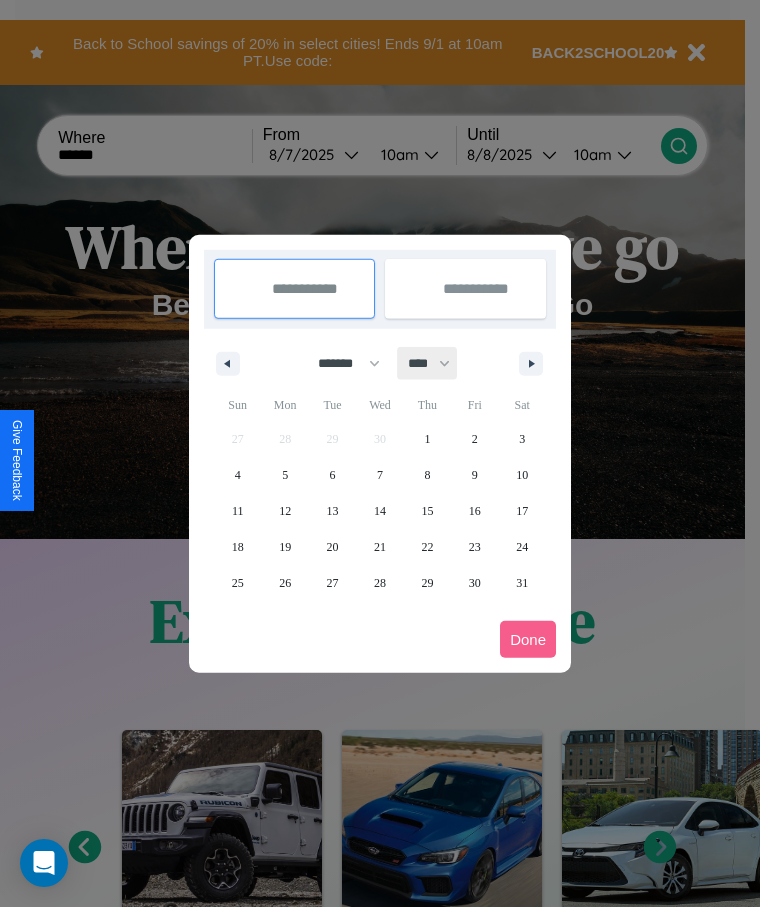 click on "**** **** **** **** **** **** **** **** **** **** **** **** **** **** **** **** **** **** **** **** **** **** **** **** **** **** **** **** **** **** **** **** **** **** **** **** **** **** **** **** **** **** **** **** **** **** **** **** **** **** **** **** **** **** **** **** **** **** **** **** **** **** **** **** **** **** **** **** **** **** **** **** **** **** **** **** **** **** **** **** **** **** **** **** **** **** **** **** **** **** **** **** **** **** **** **** **** **** **** **** **** **** **** **** **** **** **** **** **** **** **** **** **** **** **** **** **** **** **** **** ****" at bounding box center [428, 363] 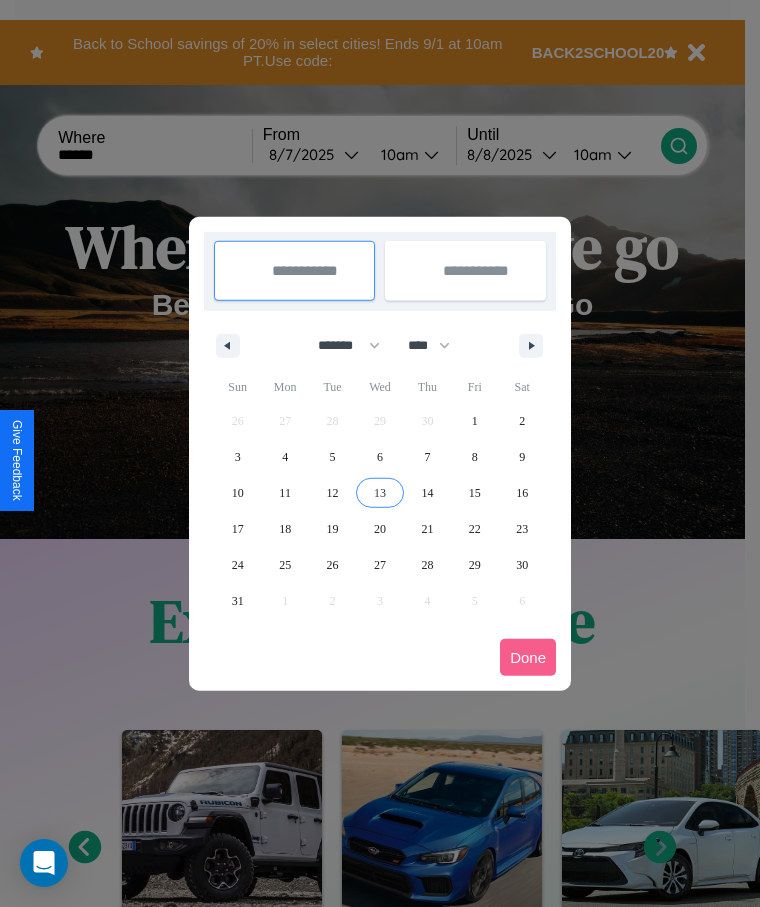 click on "13" at bounding box center (380, 493) 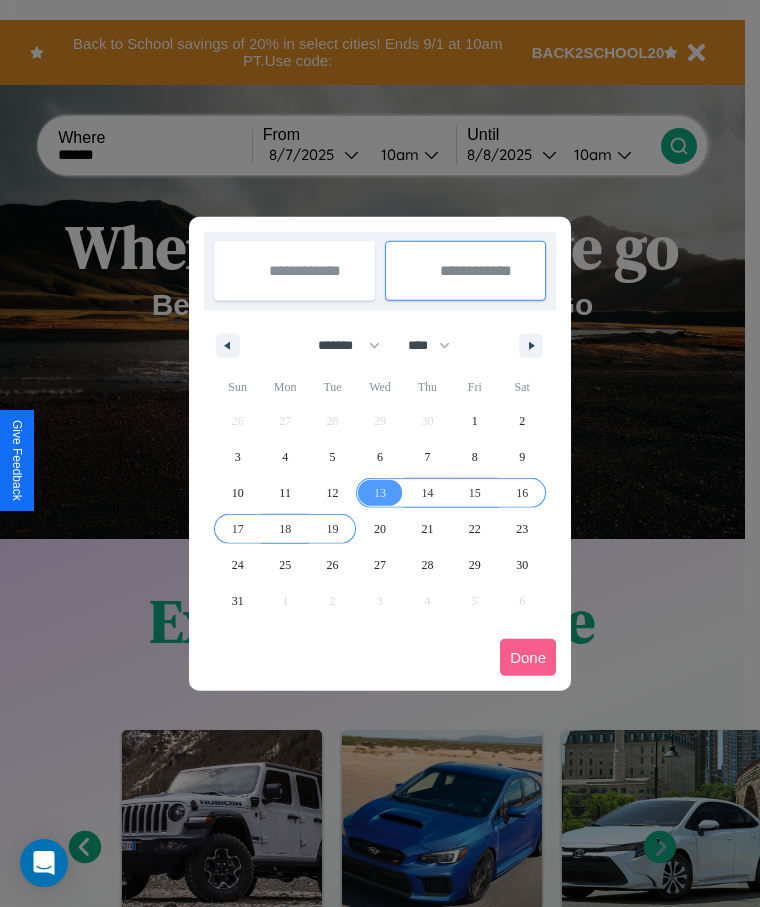 click on "19" at bounding box center (333, 529) 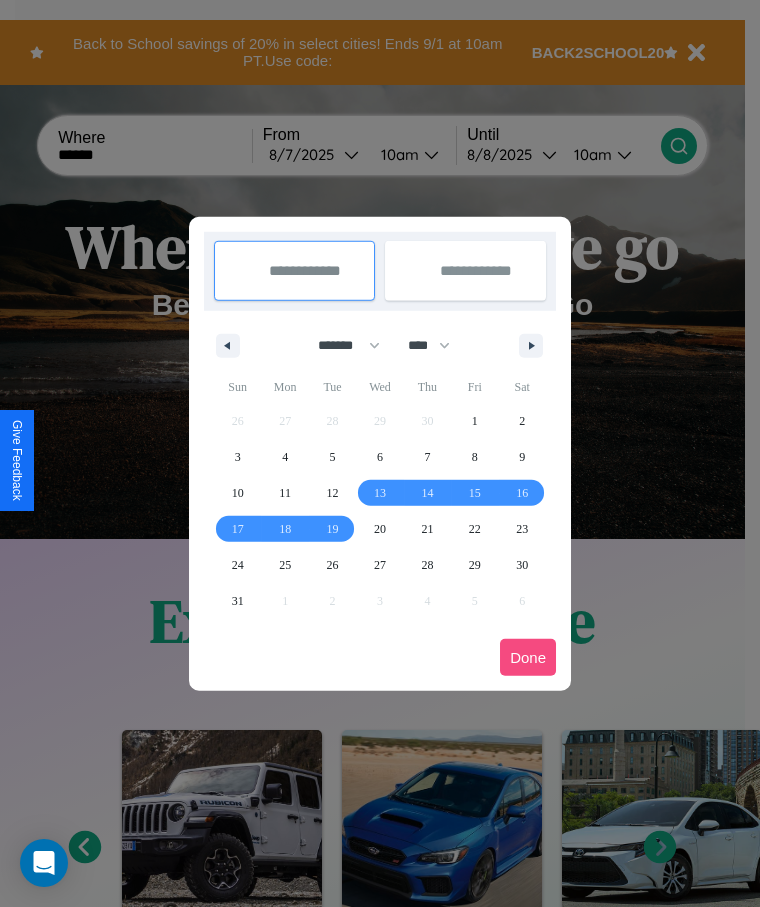 click on "Done" at bounding box center [528, 657] 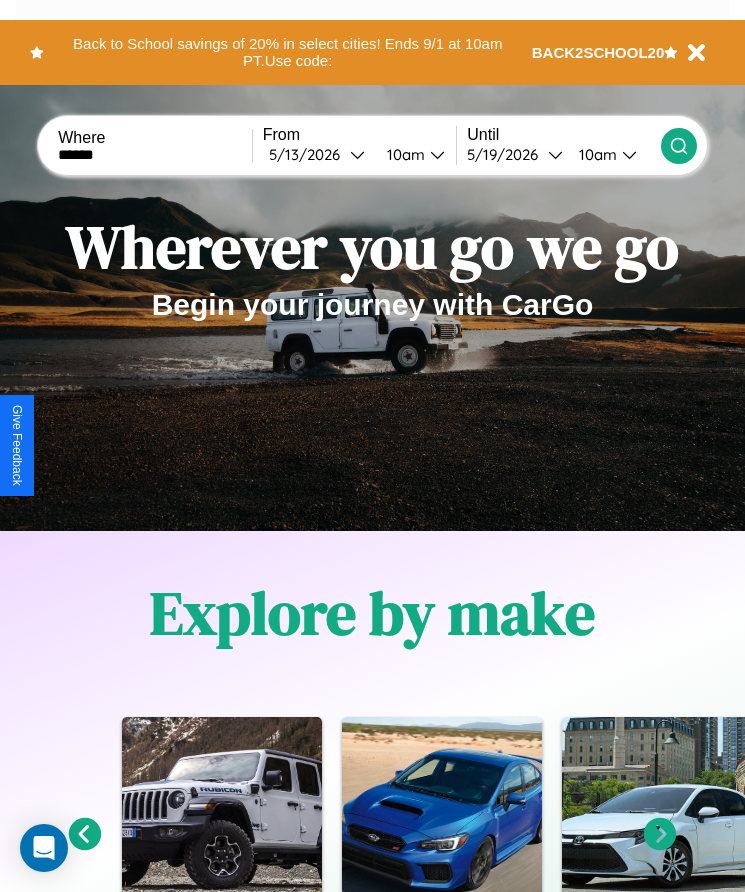 click 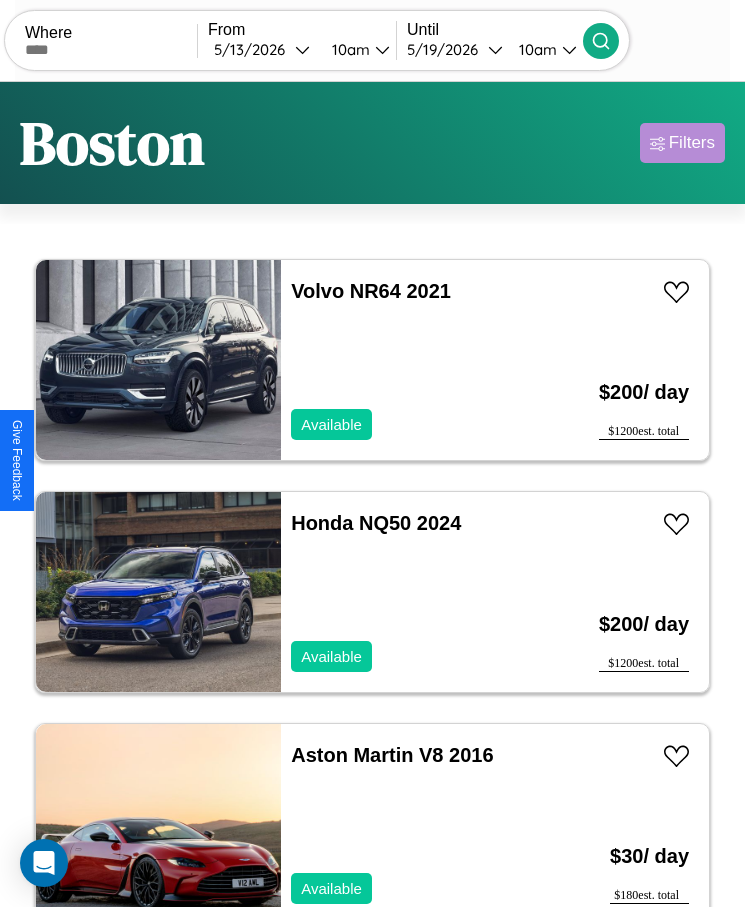 click on "Filters" at bounding box center (692, 143) 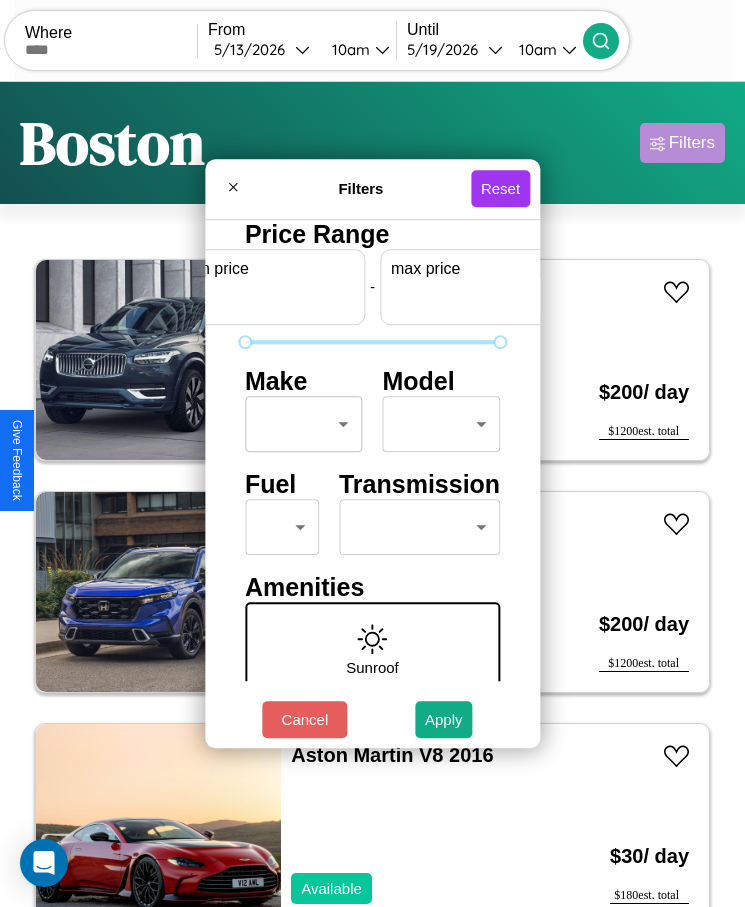 scroll, scrollTop: 0, scrollLeft: 74, axis: horizontal 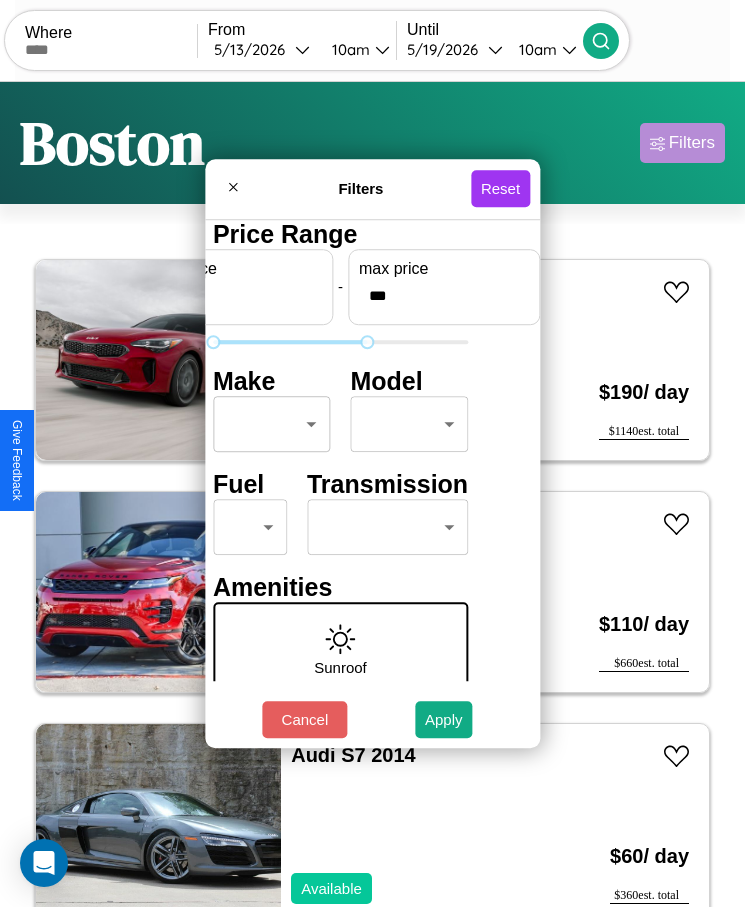 type on "***" 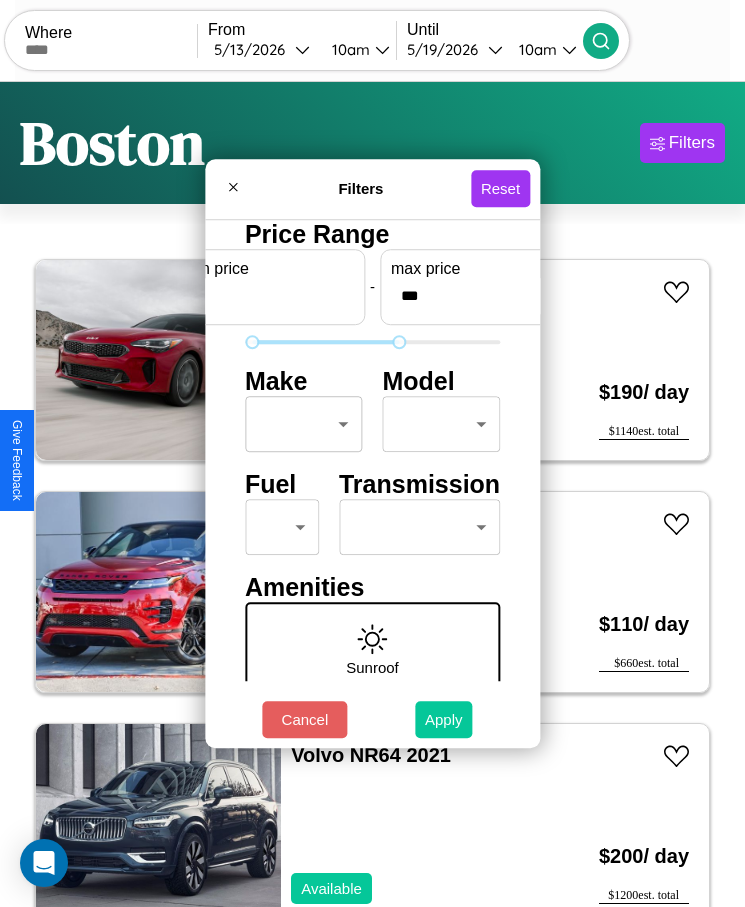 type on "**" 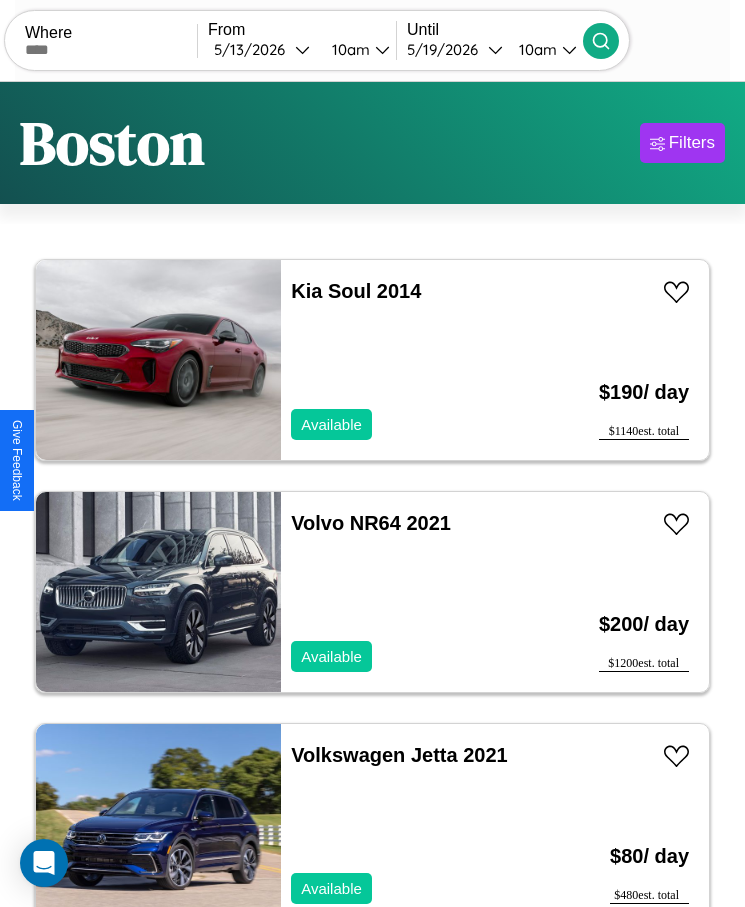 scroll, scrollTop: 48, scrollLeft: 0, axis: vertical 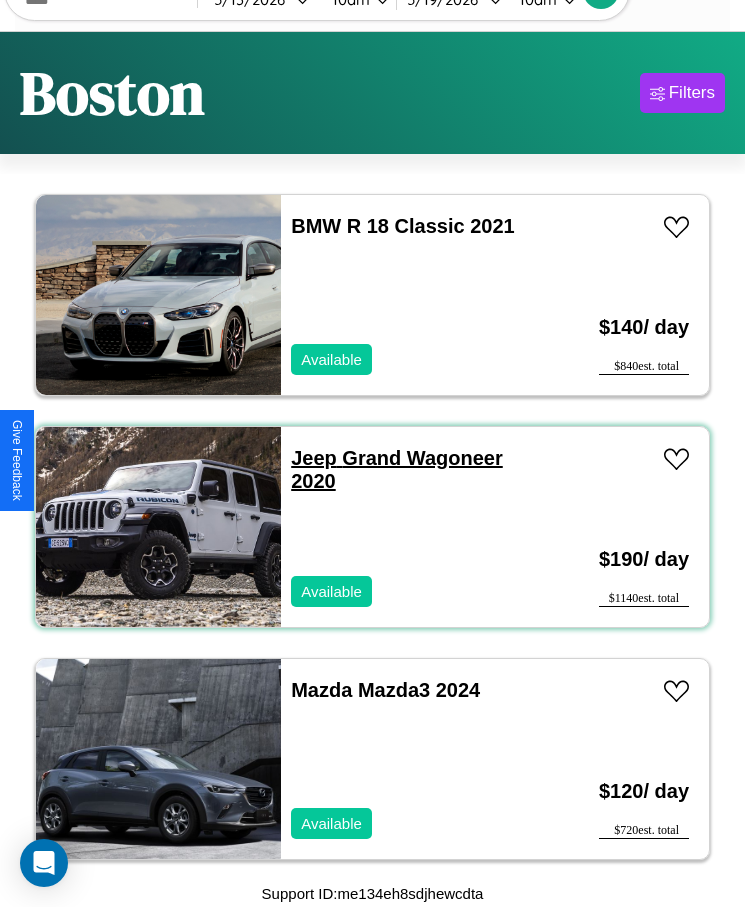 click on "Jeep   Grand Wagoneer   2020" at bounding box center [397, 469] 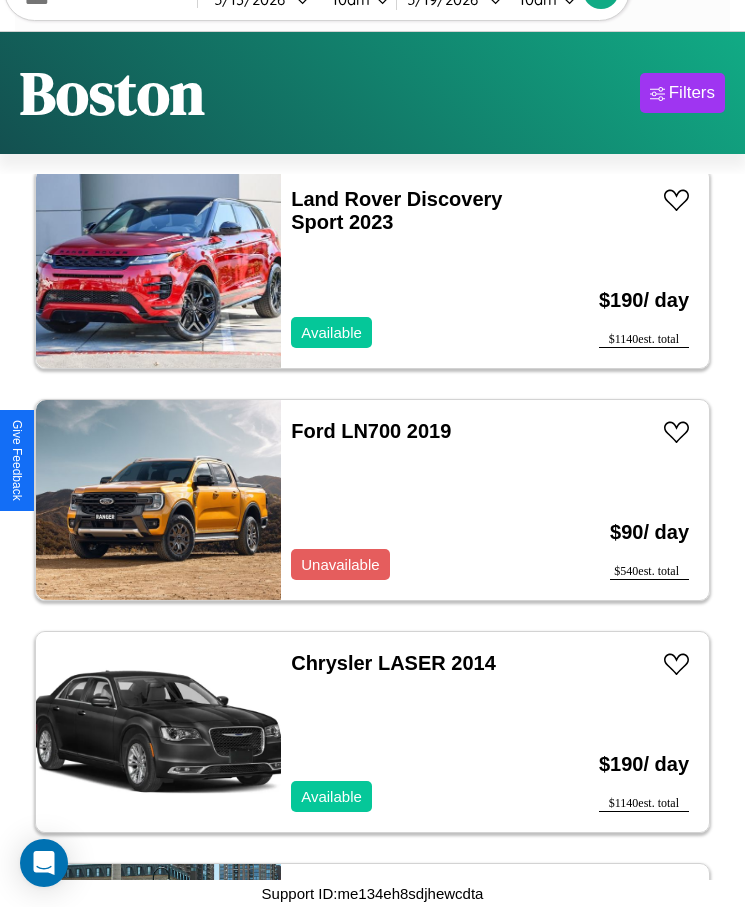 scroll, scrollTop: 2567, scrollLeft: 0, axis: vertical 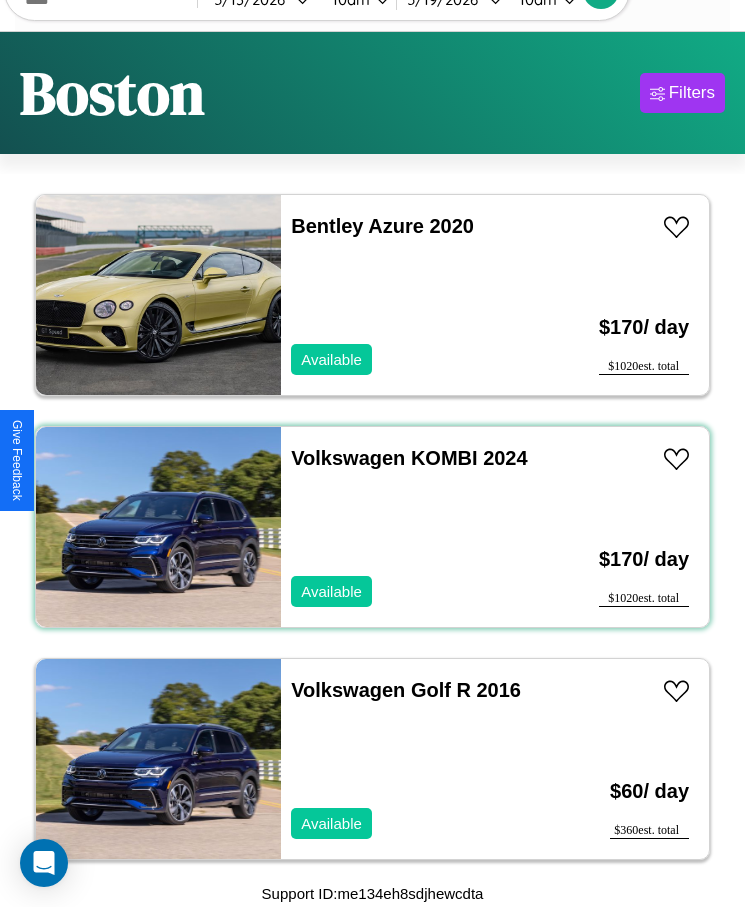 click on "Volkswagen   KOMBI   2024 Available" at bounding box center (413, 527) 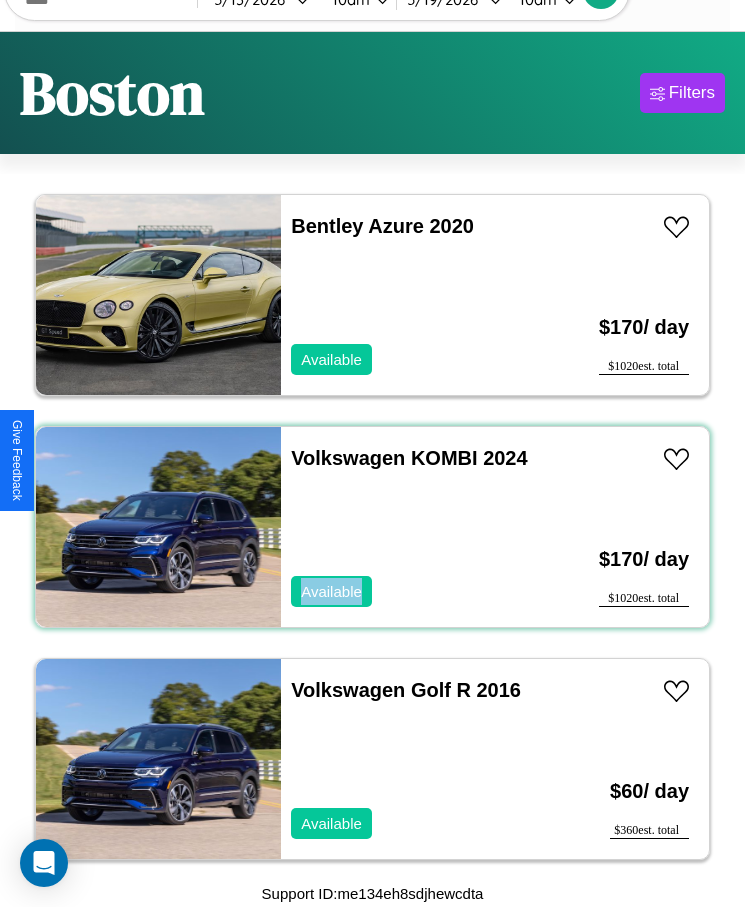 click on "Volkswagen   KOMBI   2024 Available" at bounding box center (413, 527) 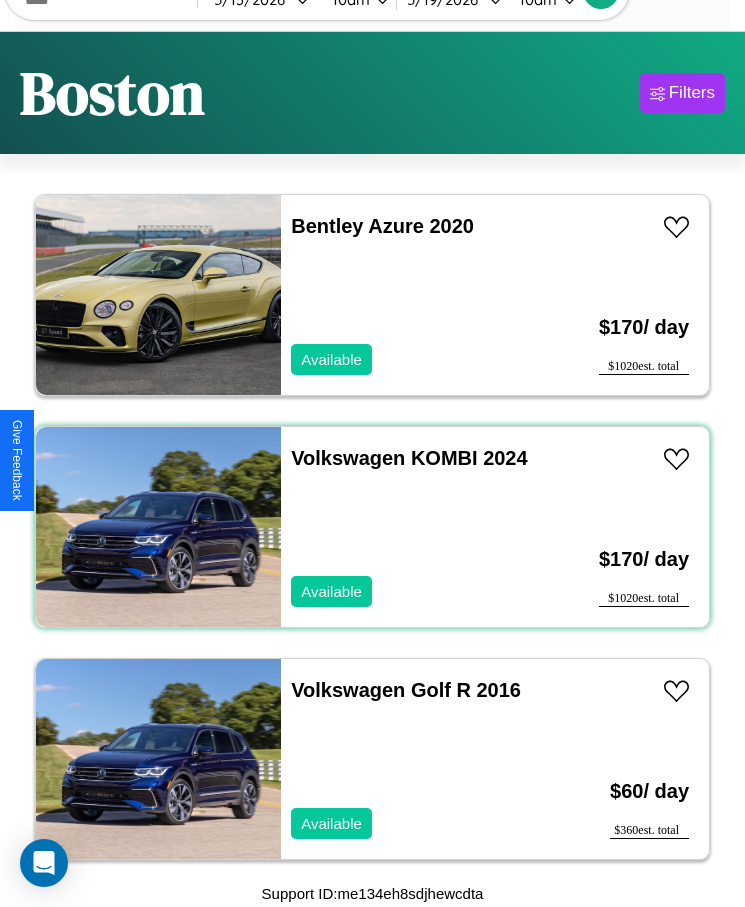 click on "Volkswagen   KOMBI   2024 Available" at bounding box center (413, 527) 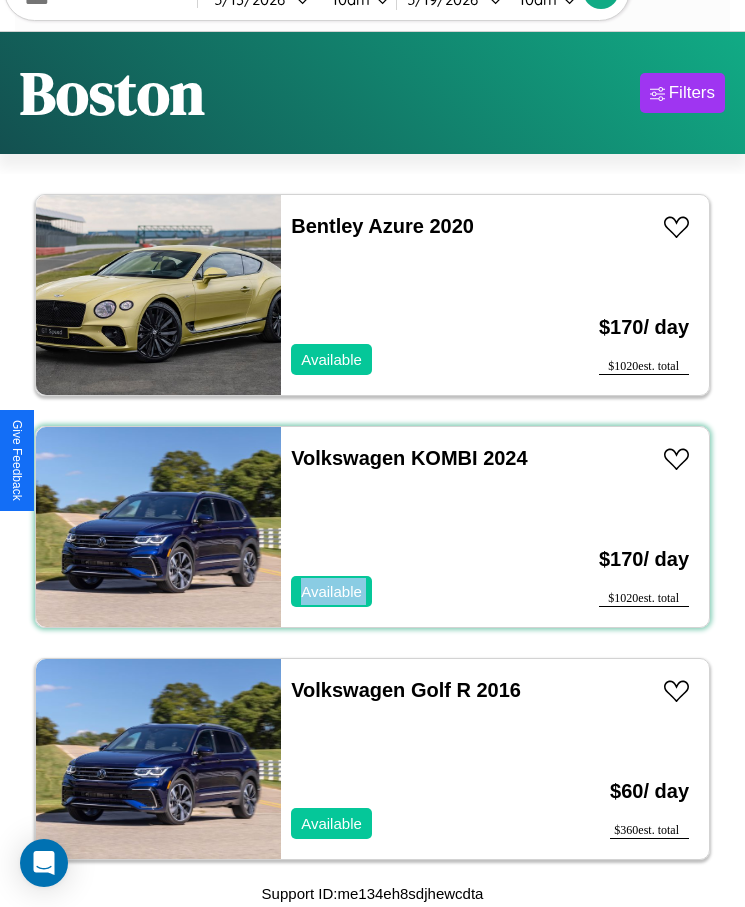 click on "Volkswagen   KOMBI   2024 Available" at bounding box center [413, 527] 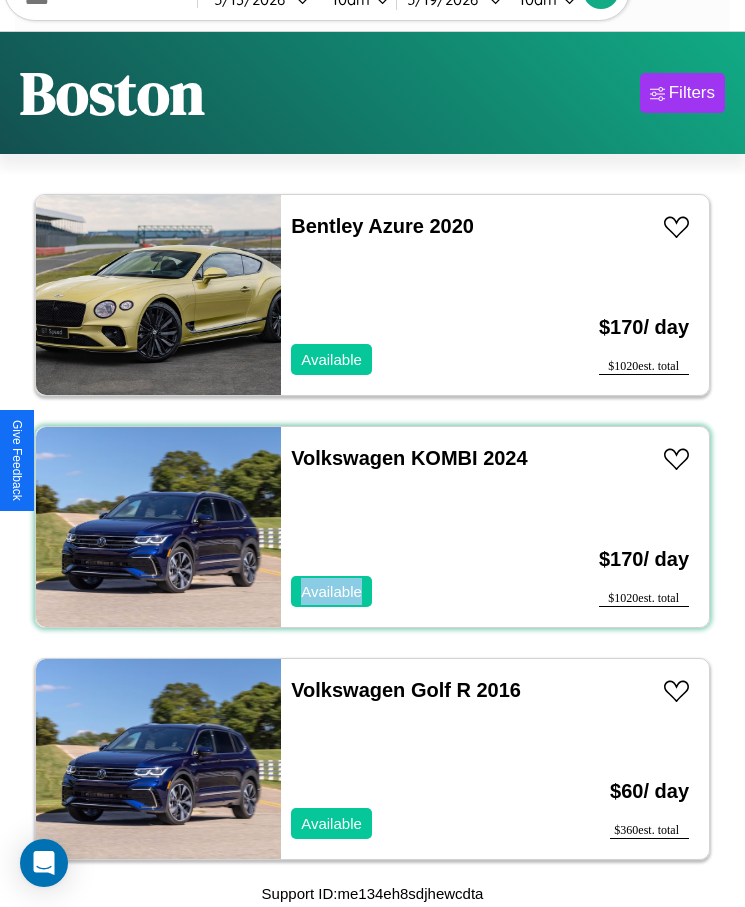 click on "Volkswagen   KOMBI   2024 Available" at bounding box center (413, 527) 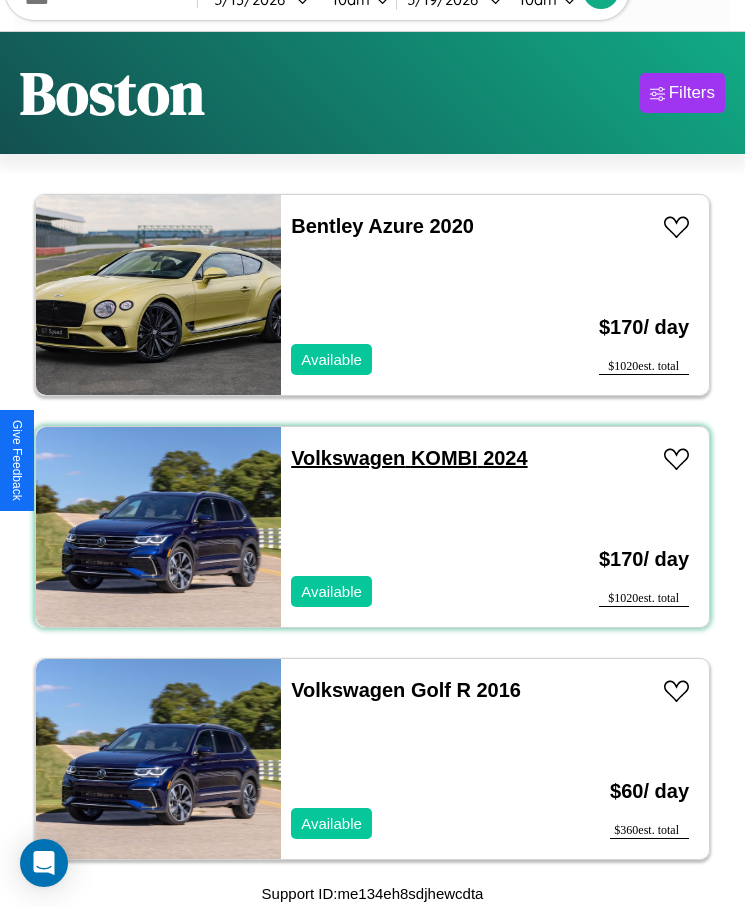 click on "Volkswagen   KOMBI   2024" at bounding box center (409, 458) 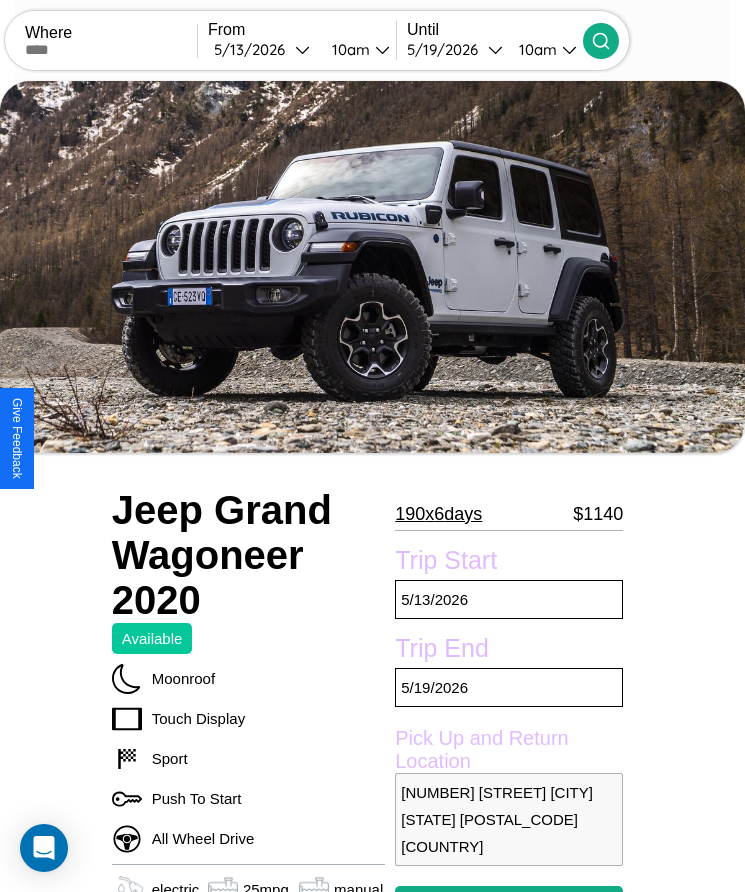scroll, scrollTop: 459, scrollLeft: 0, axis: vertical 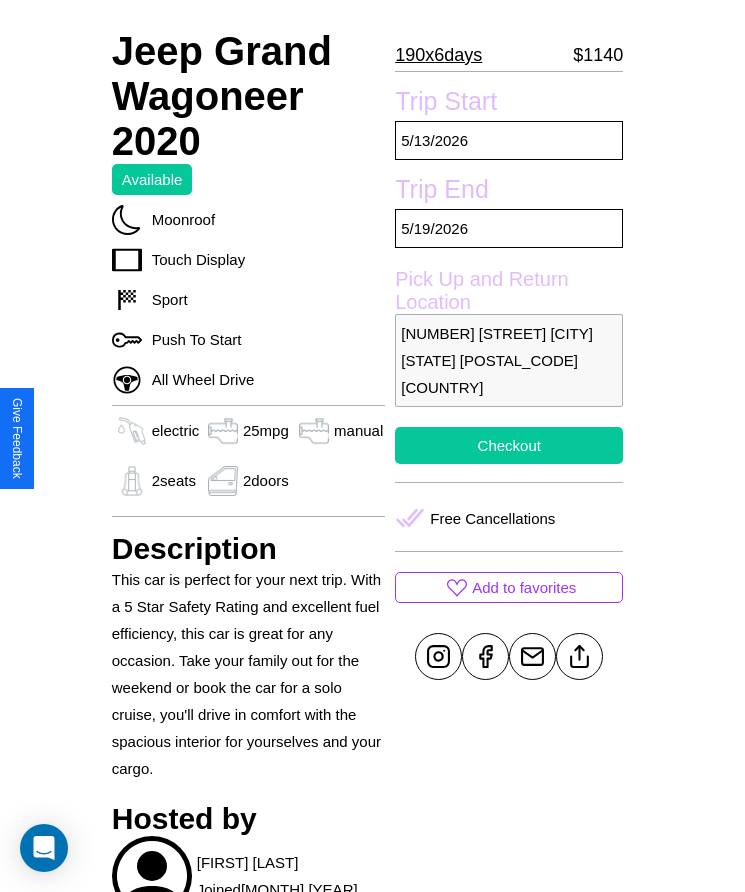 click on "Checkout" at bounding box center (509, 445) 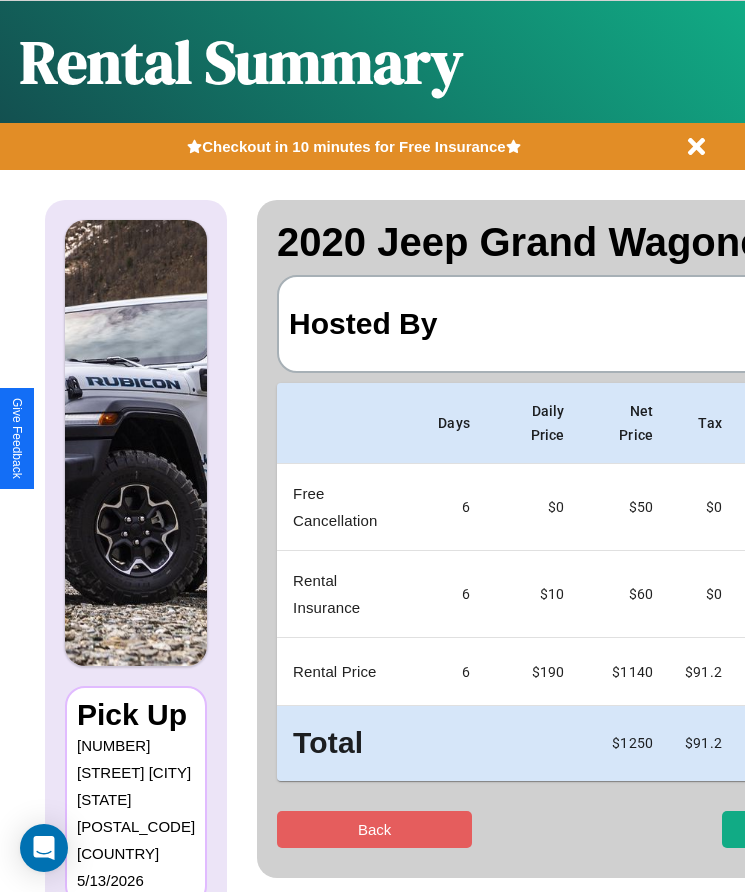 scroll, scrollTop: 0, scrollLeft: 148, axis: horizontal 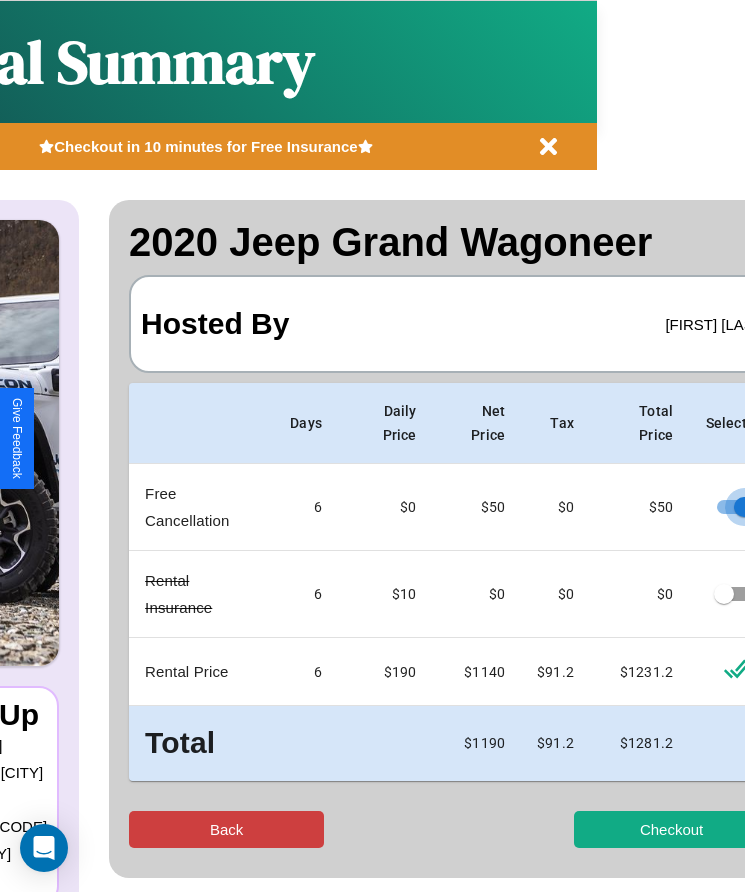 click on "Back" at bounding box center (226, 829) 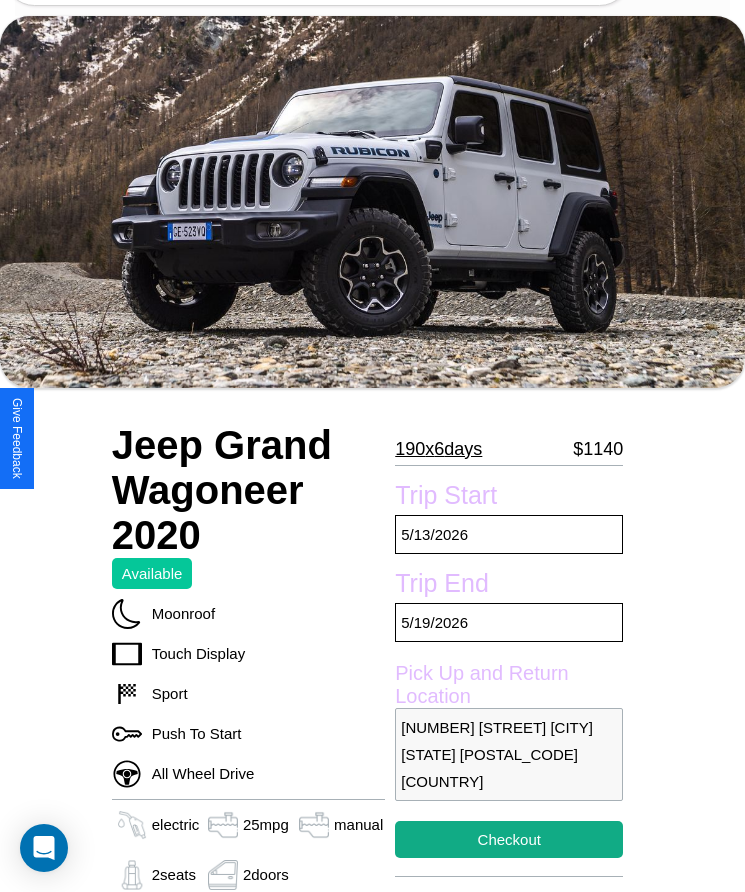 scroll, scrollTop: 68, scrollLeft: 0, axis: vertical 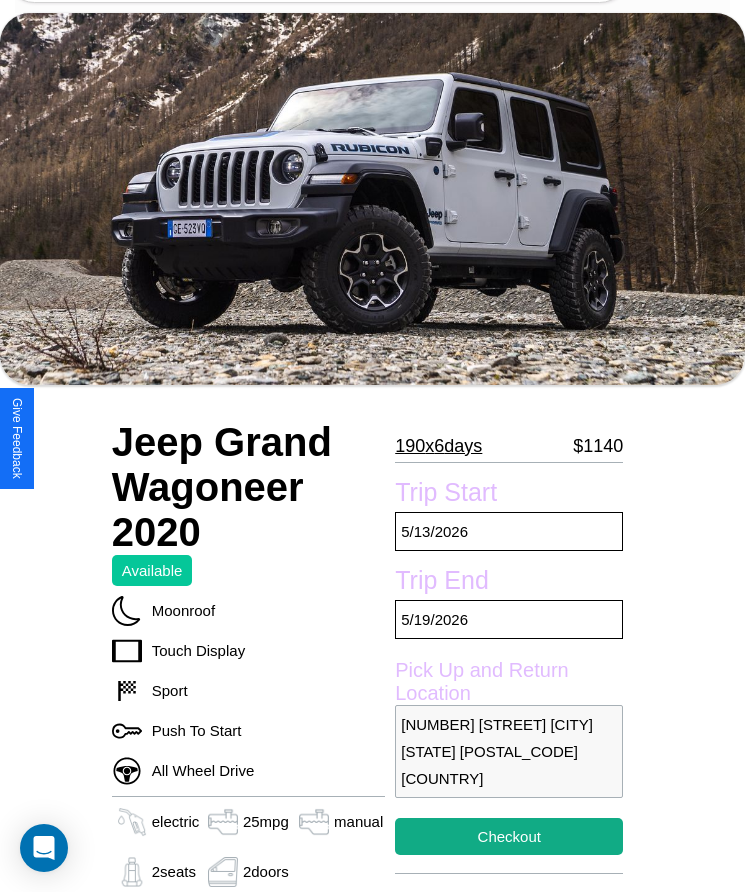 click on "[NUMBER] x [NUMBER] days" at bounding box center [438, 446] 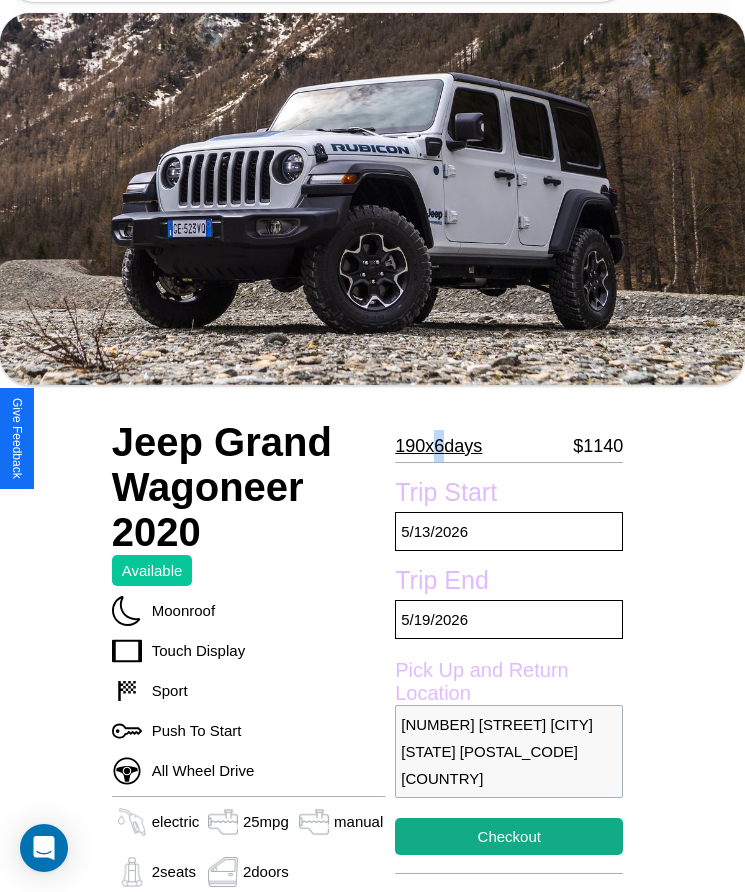 click on "[NUMBER] x [NUMBER] days" at bounding box center (438, 446) 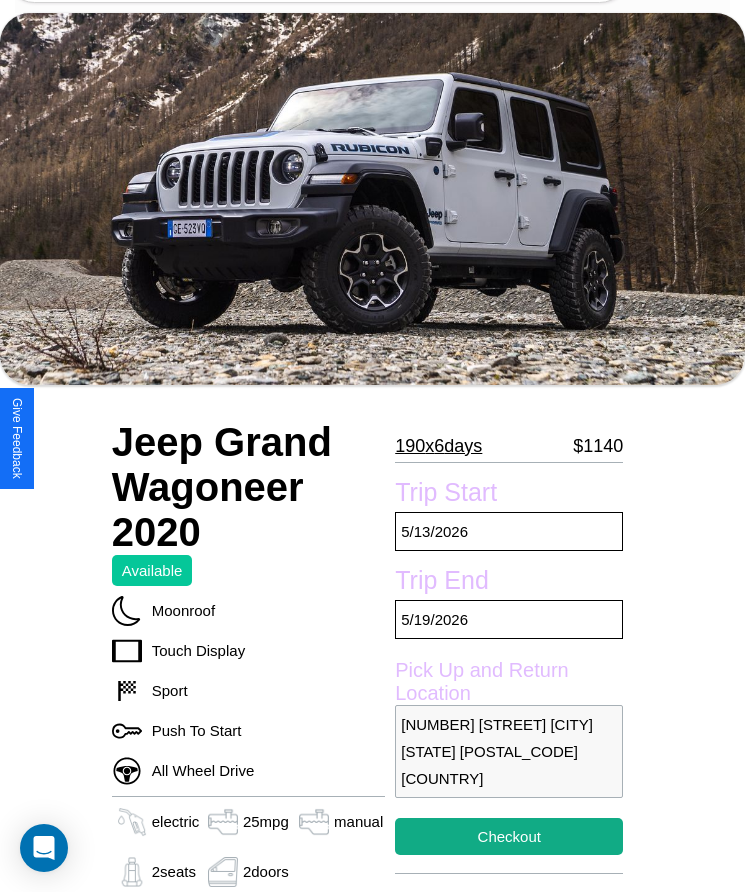 click on "190  x  6  days" at bounding box center [438, 446] 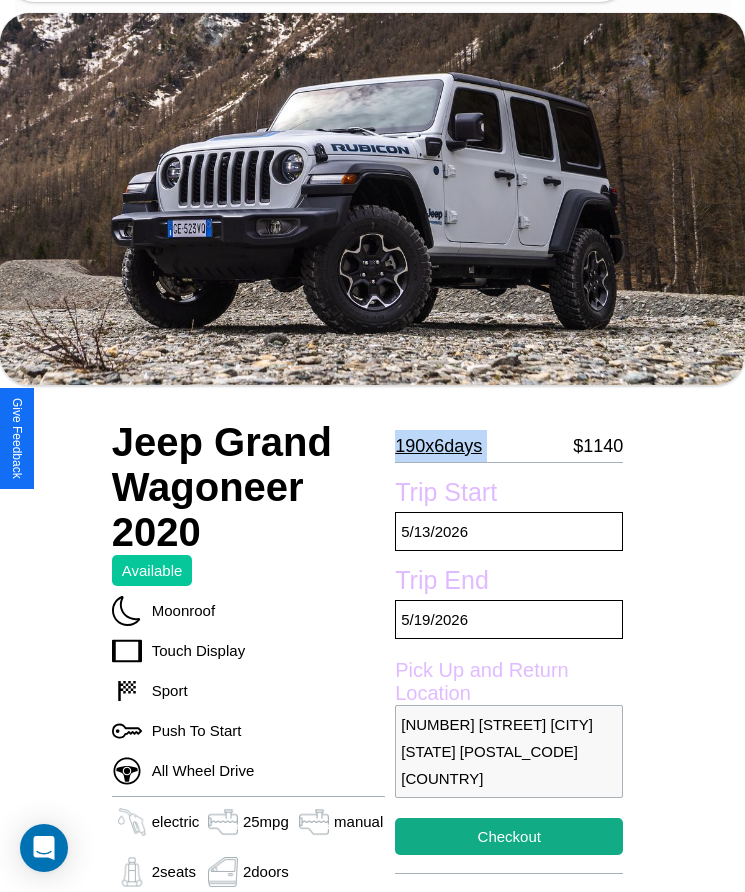 click on "190  x  6  days" at bounding box center (438, 446) 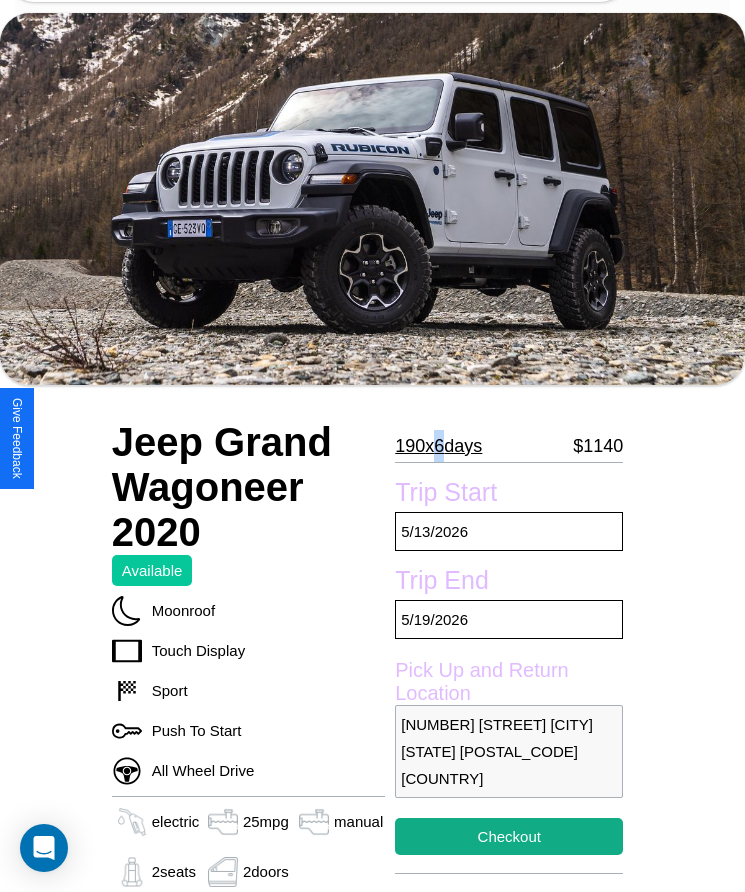 click on "190  x  6  days" at bounding box center [438, 446] 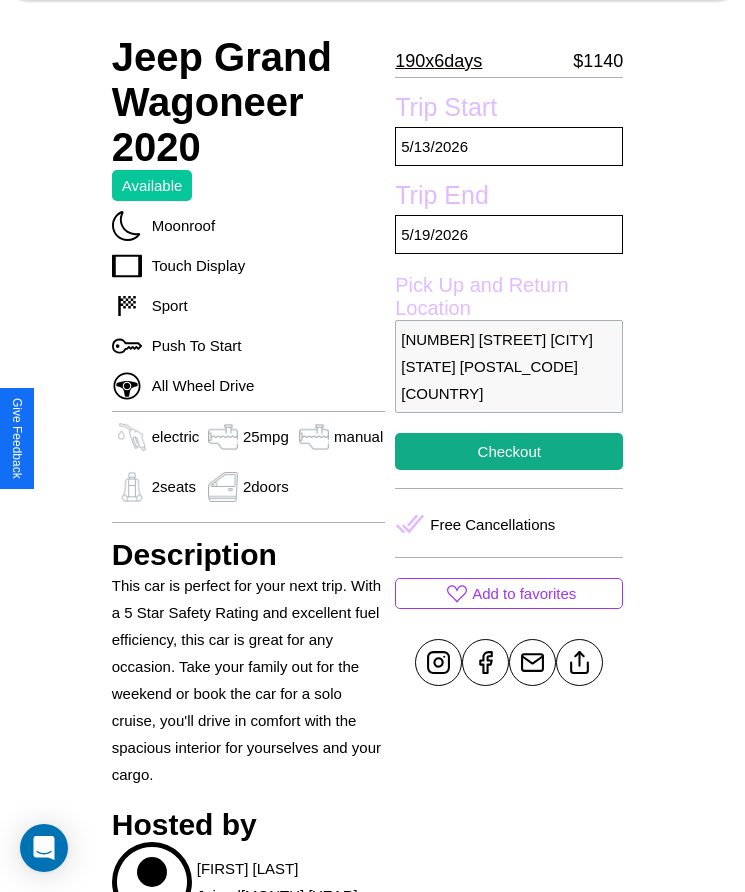 scroll, scrollTop: 459, scrollLeft: 0, axis: vertical 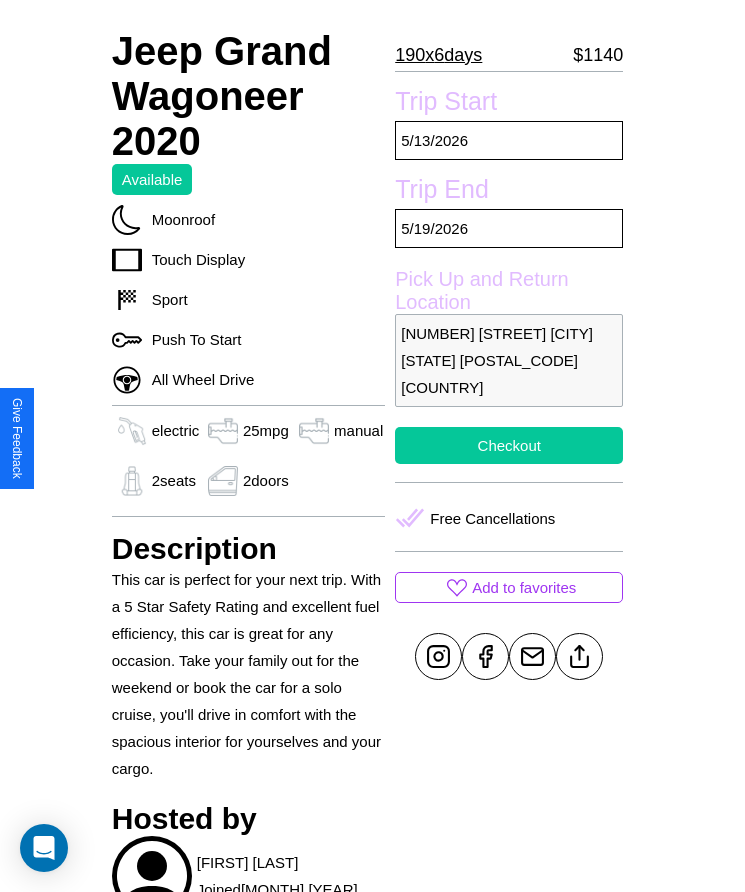 click on "Checkout" at bounding box center (509, 445) 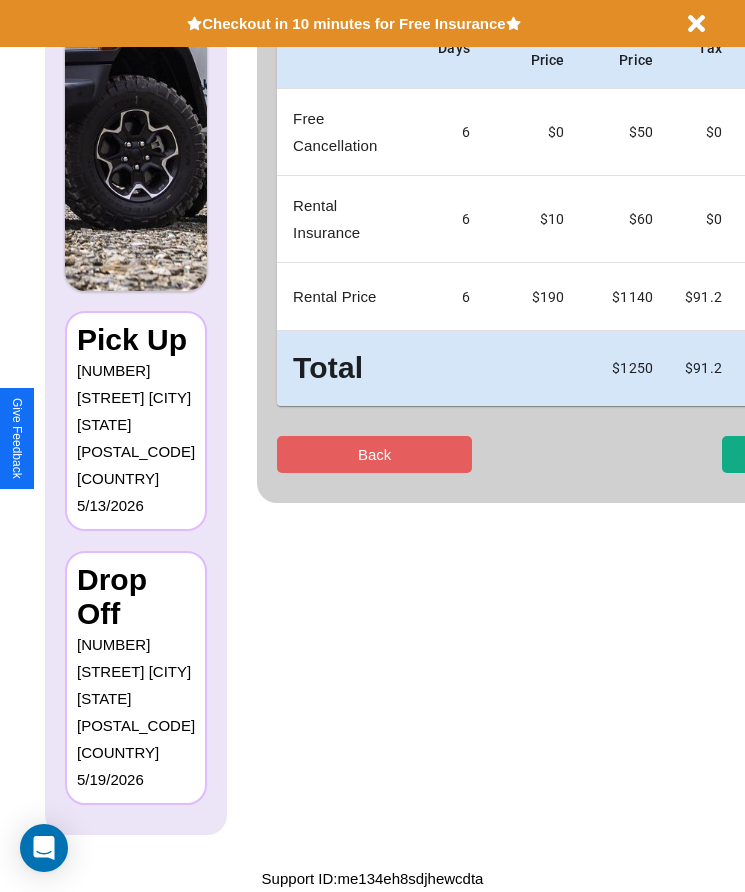 scroll, scrollTop: 0, scrollLeft: 0, axis: both 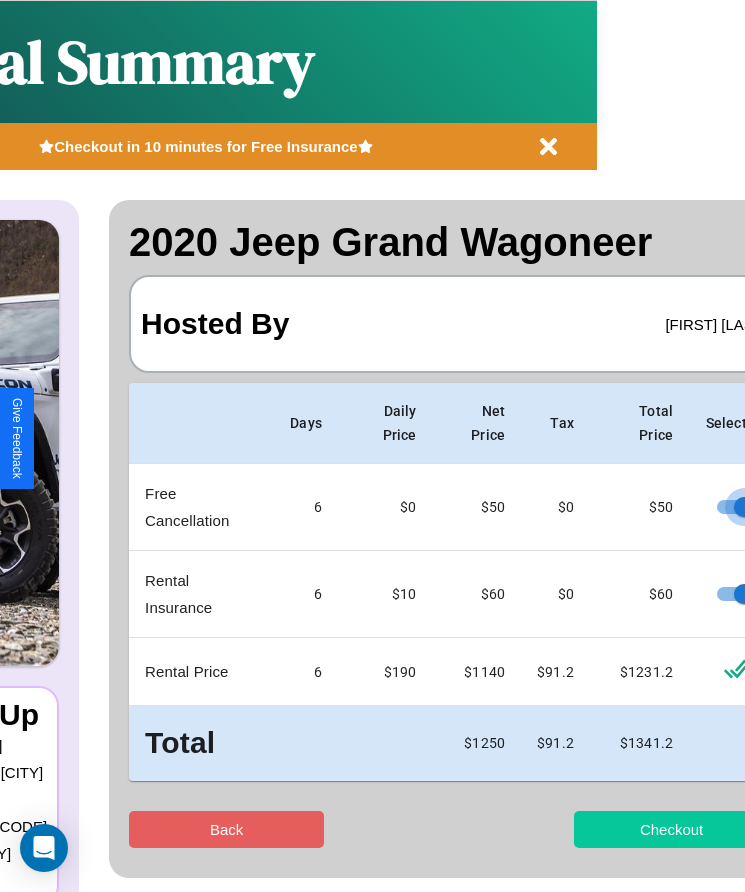 click on "Checkout" at bounding box center [671, 829] 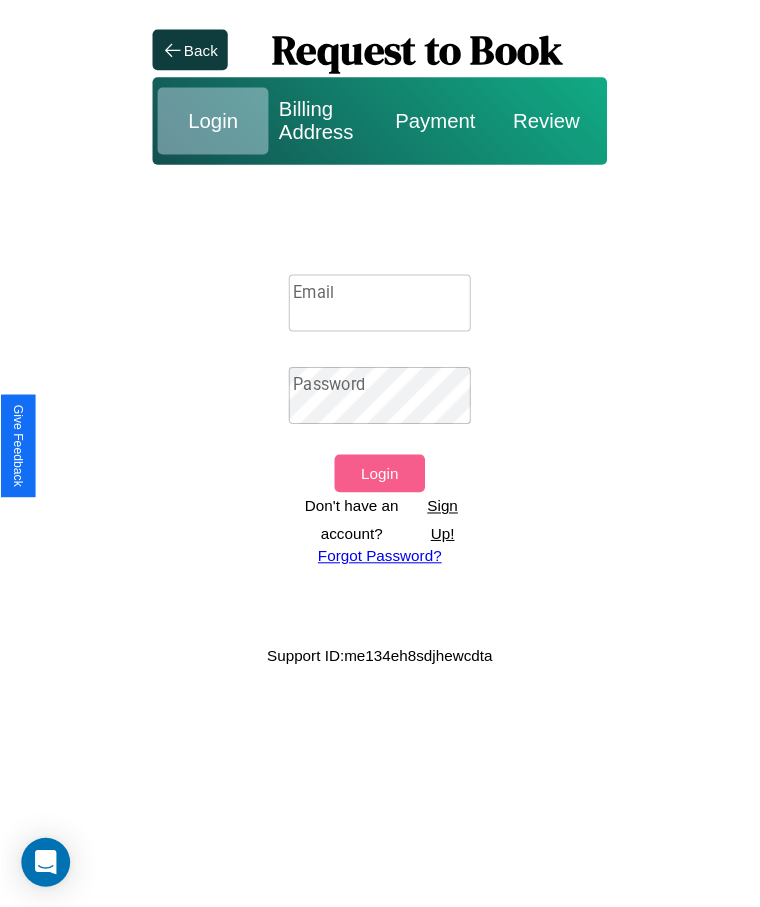 scroll, scrollTop: 0, scrollLeft: 0, axis: both 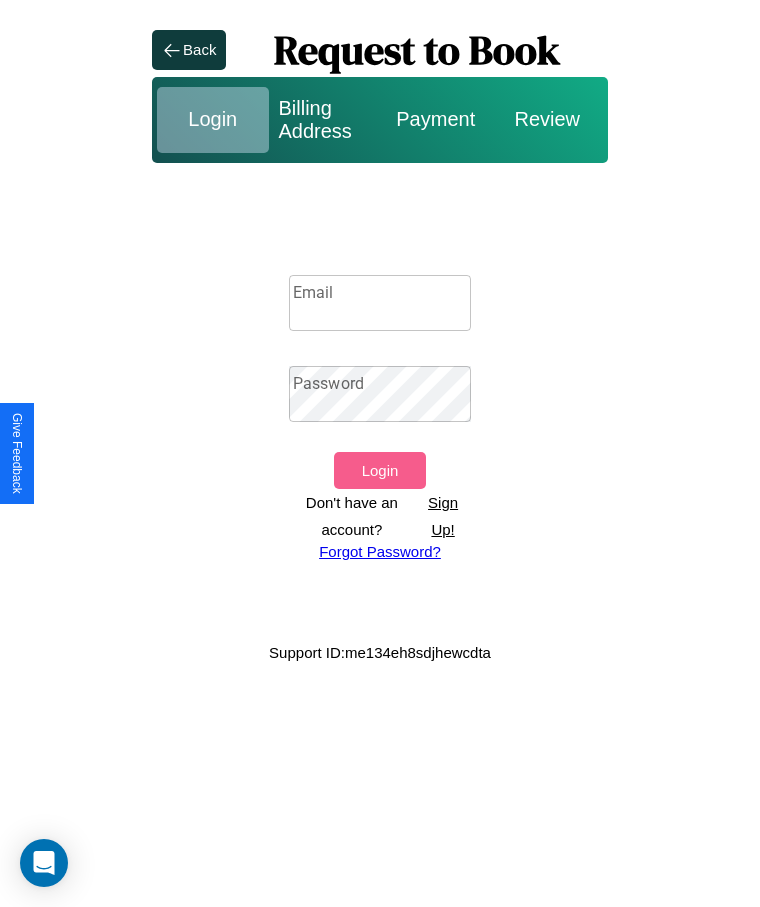 click on "Sign Up!" at bounding box center [443, 516] 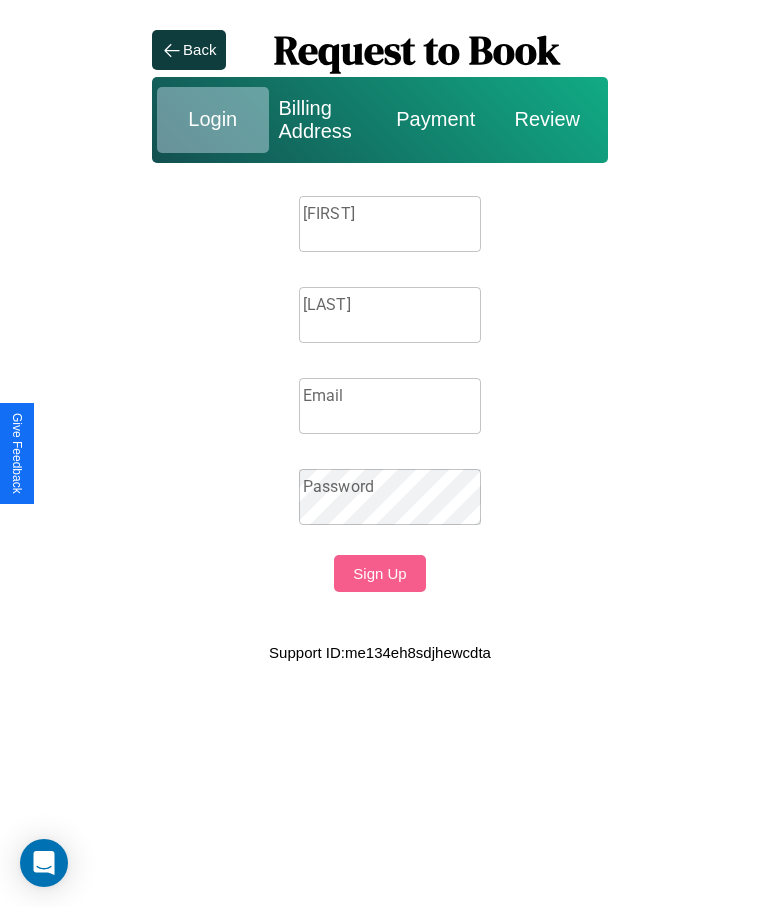click on "Firstname" at bounding box center [390, 224] 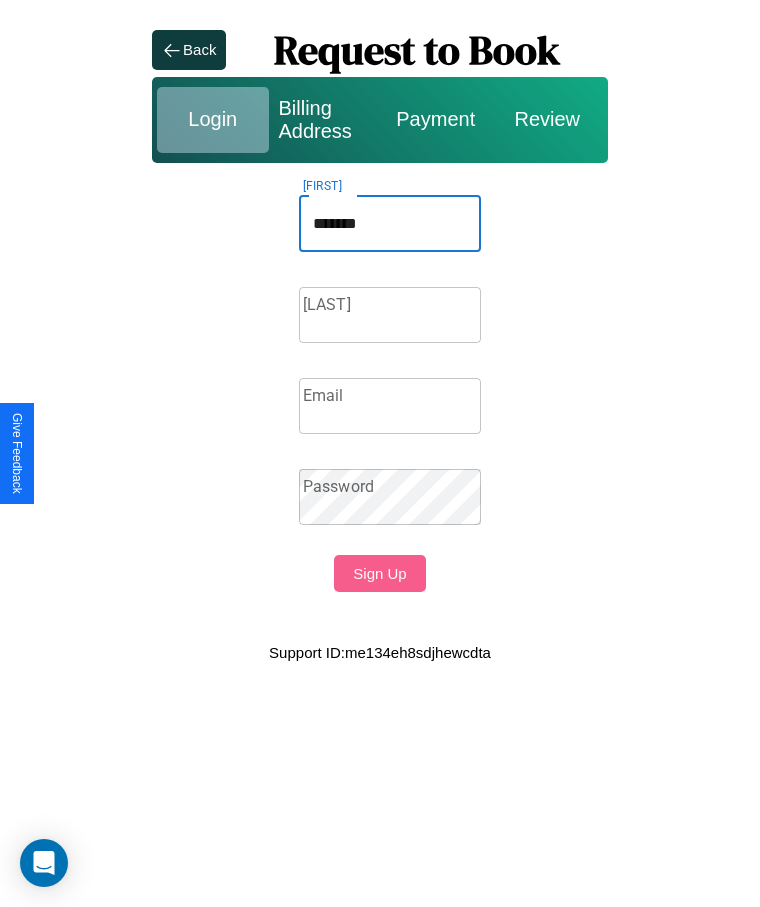 type on "*******" 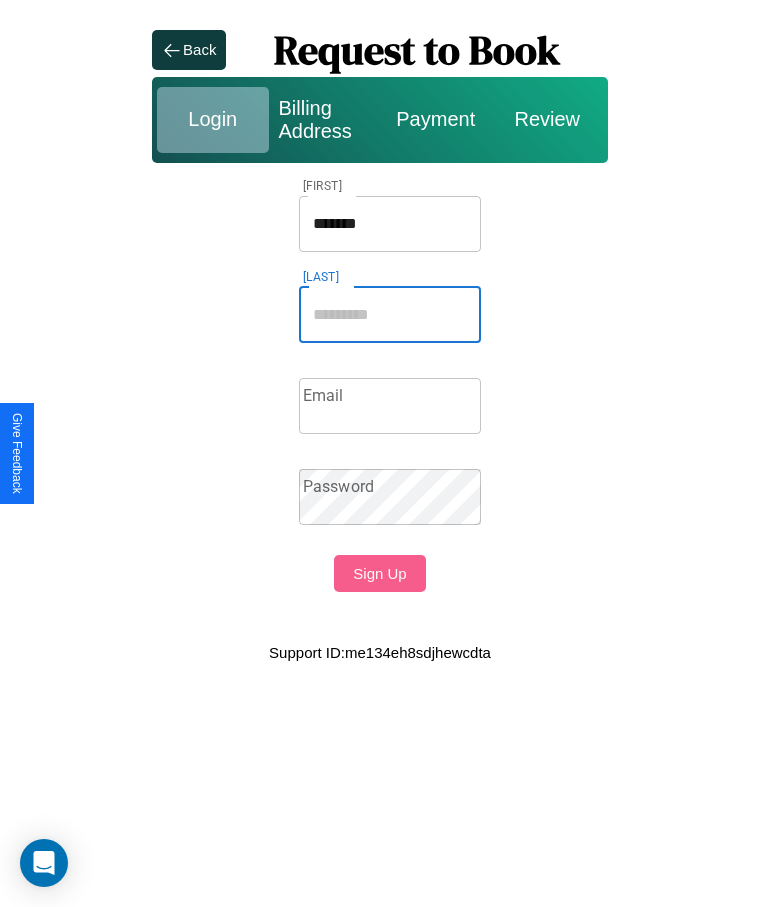 click on "Lastname" at bounding box center [390, 315] 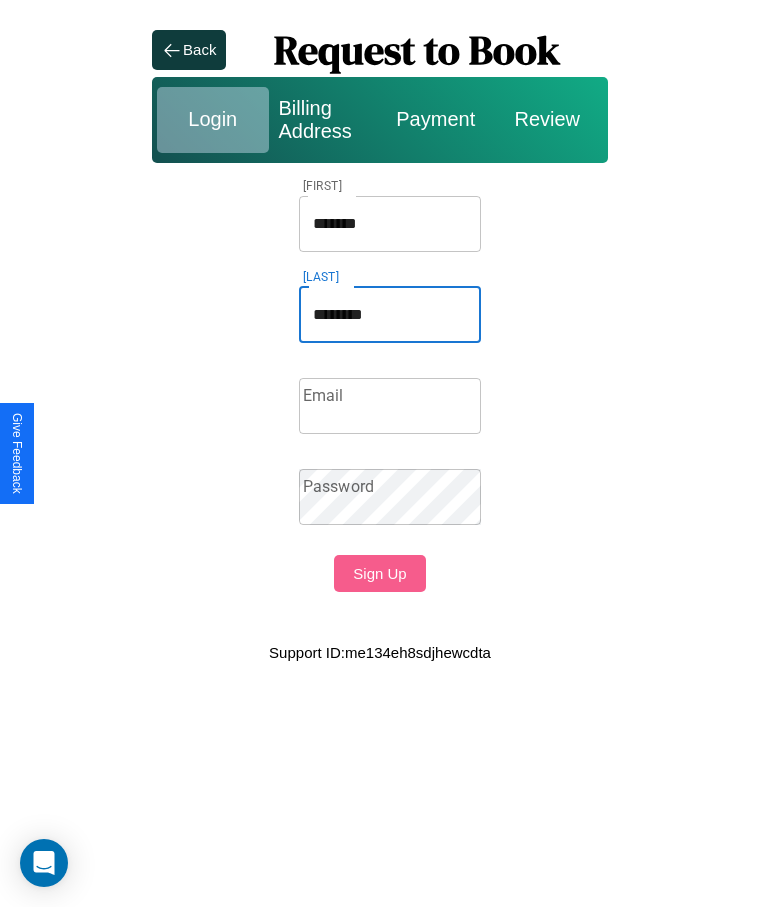type on "********" 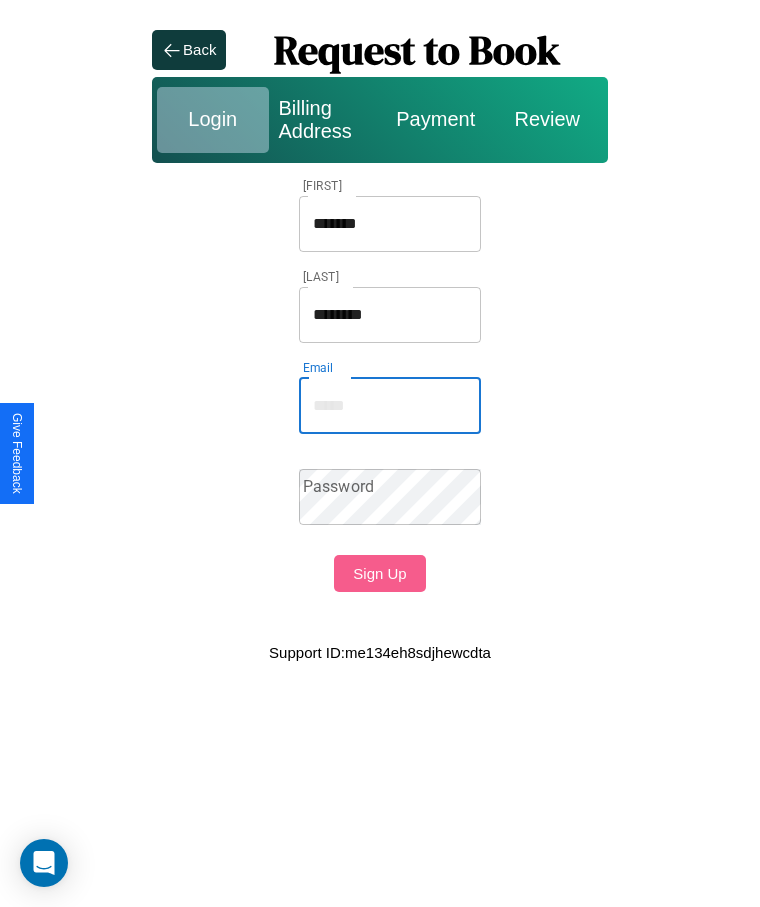 click on "Email" at bounding box center (390, 406) 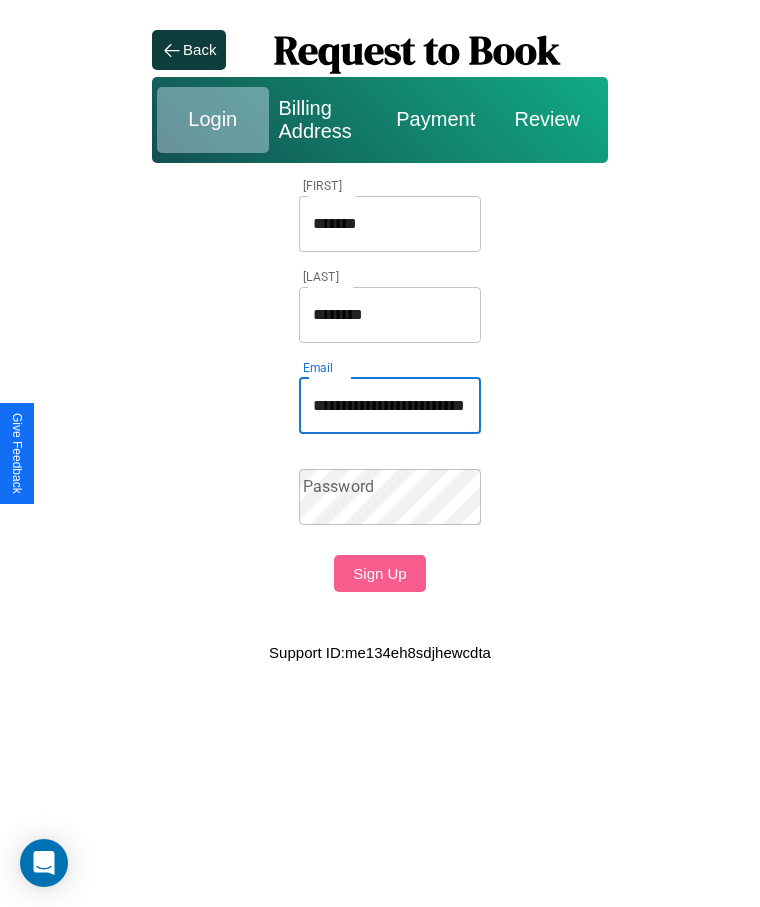scroll, scrollTop: 0, scrollLeft: 79, axis: horizontal 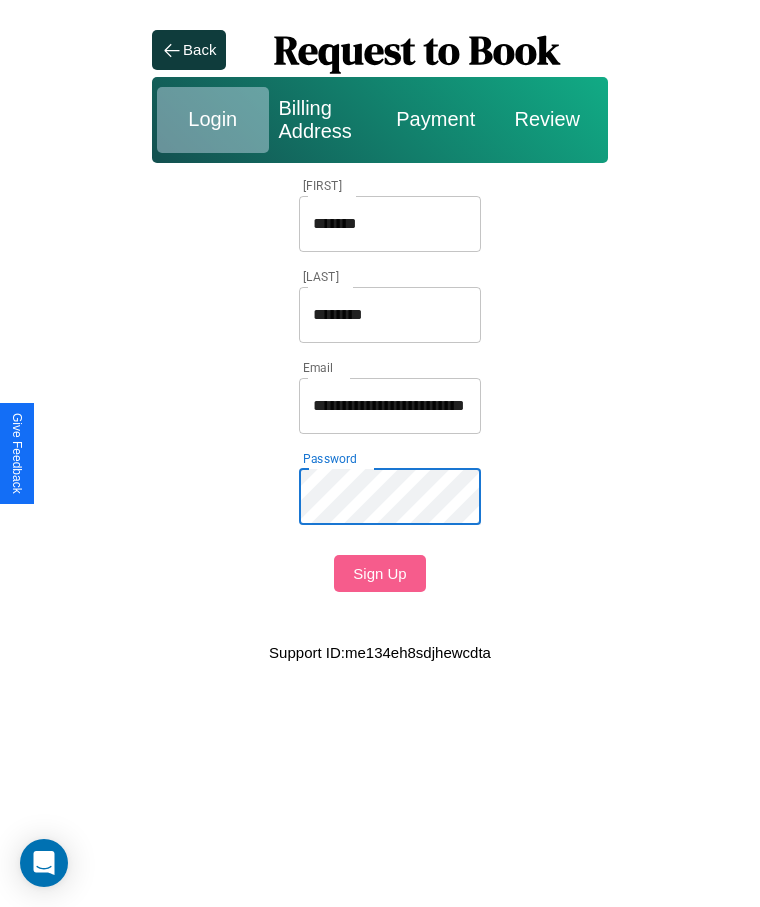 click on "Sign Up" at bounding box center [379, 573] 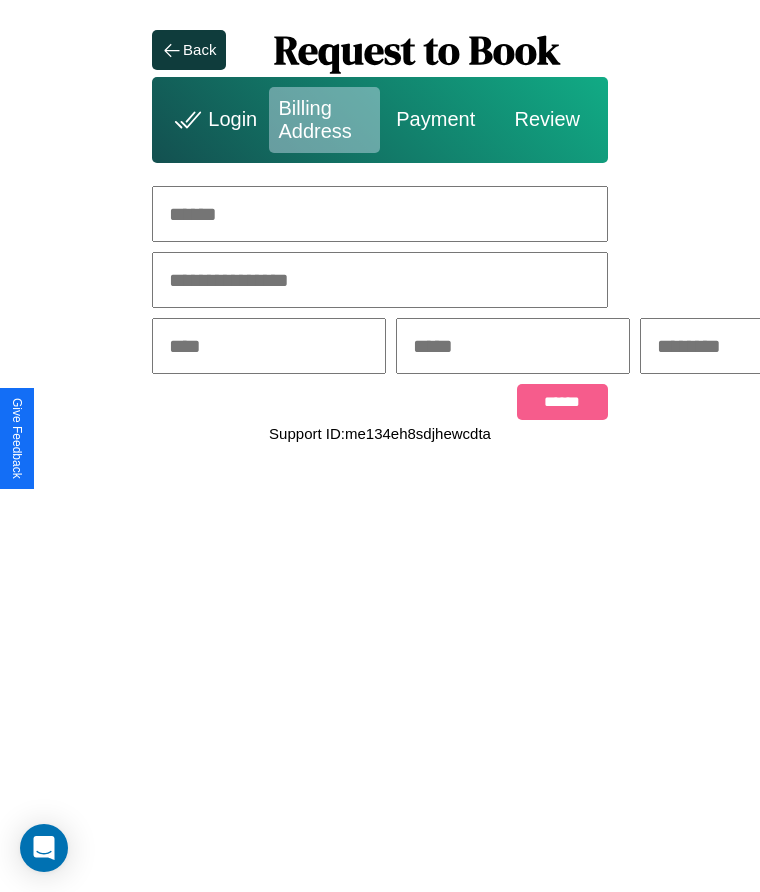 click at bounding box center [380, 214] 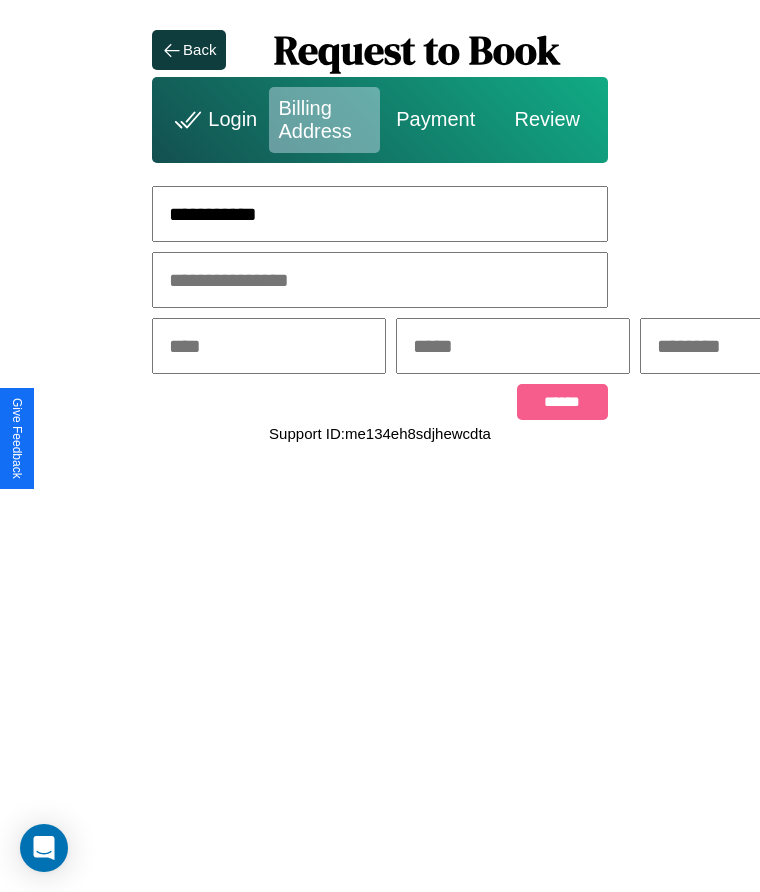 type on "**********" 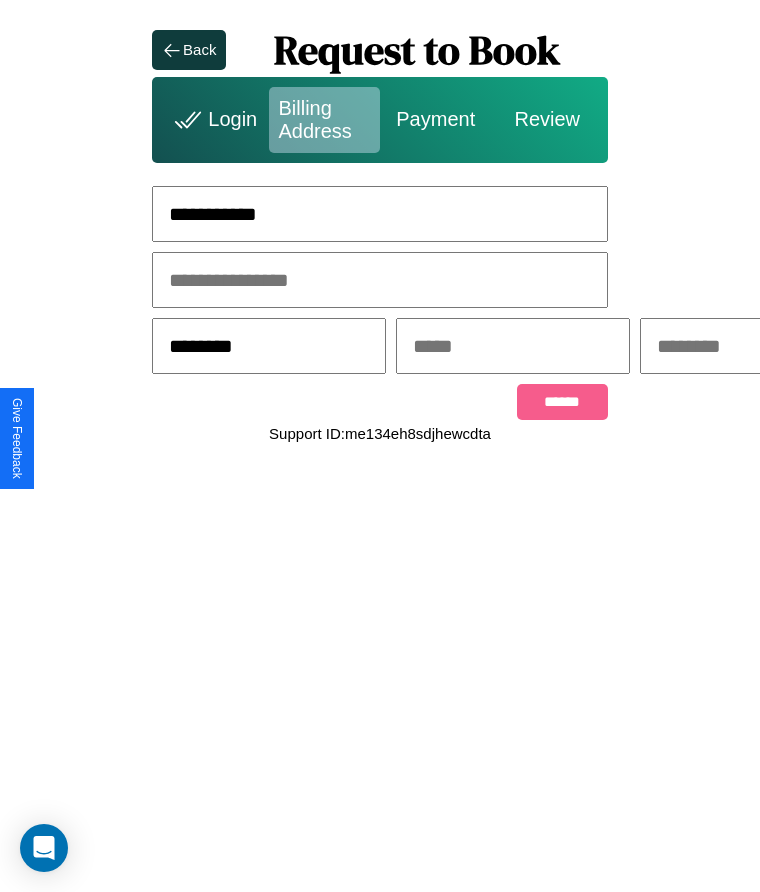 type on "********" 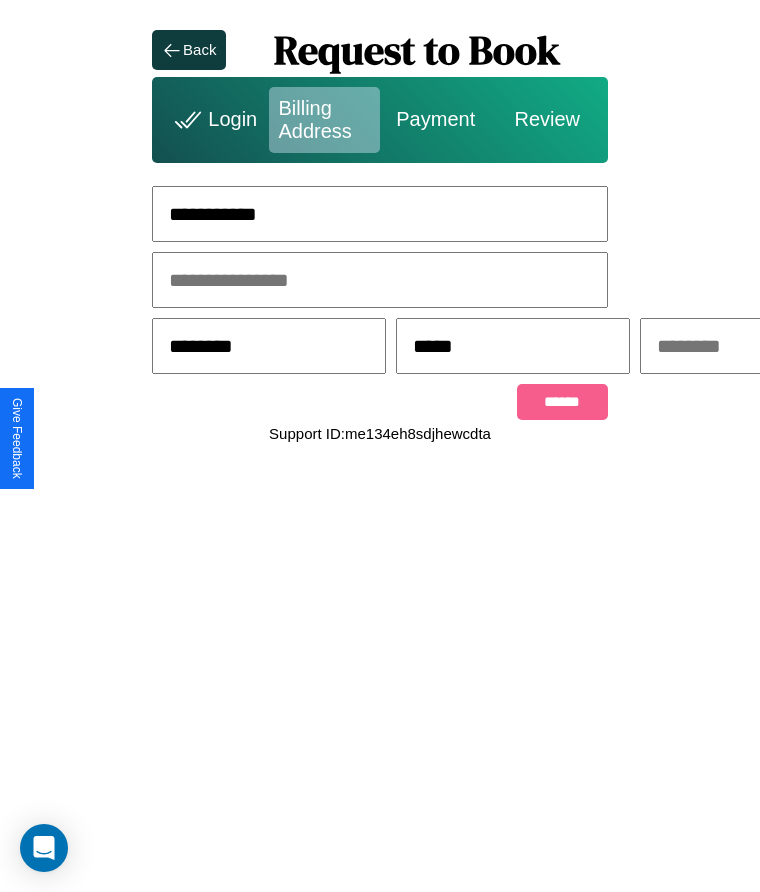 scroll, scrollTop: 0, scrollLeft: 309, axis: horizontal 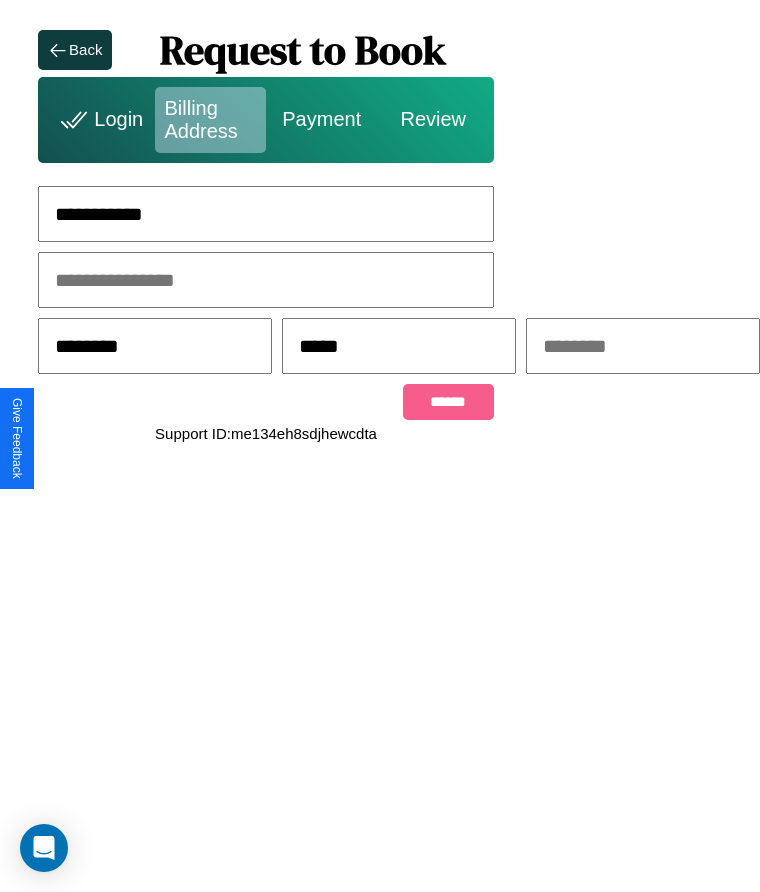 type on "*****" 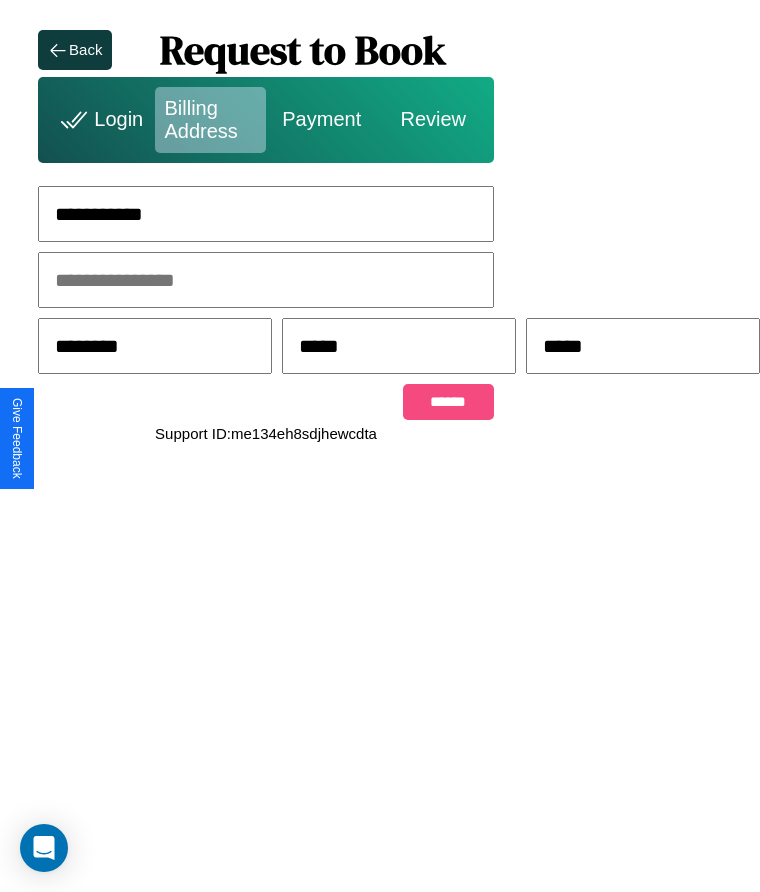 type on "*****" 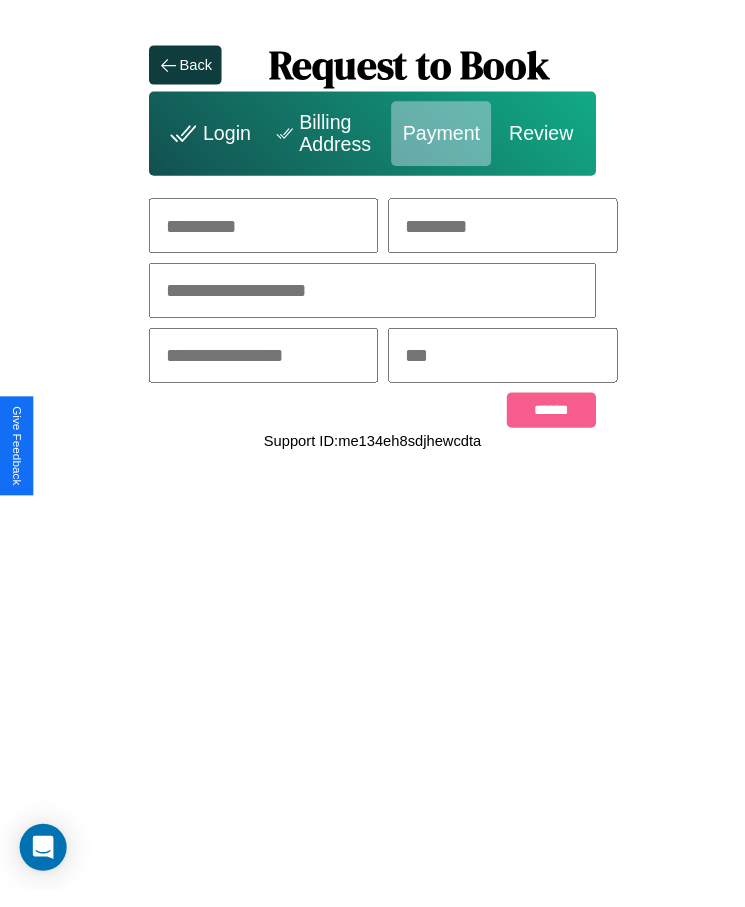 scroll, scrollTop: 0, scrollLeft: 0, axis: both 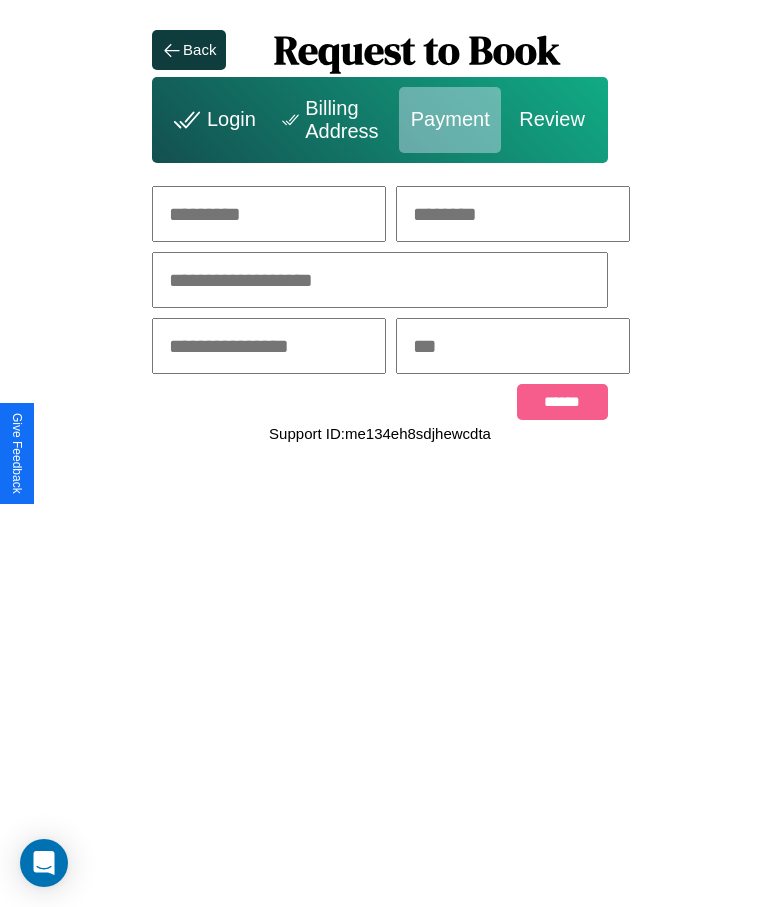 click at bounding box center (269, 214) 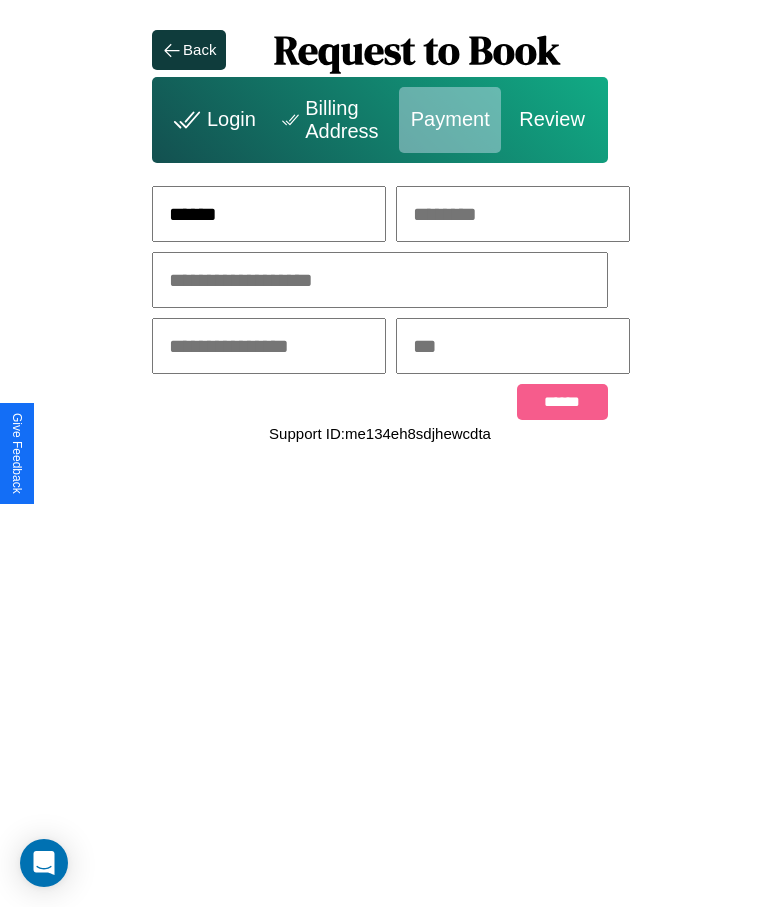 type on "******" 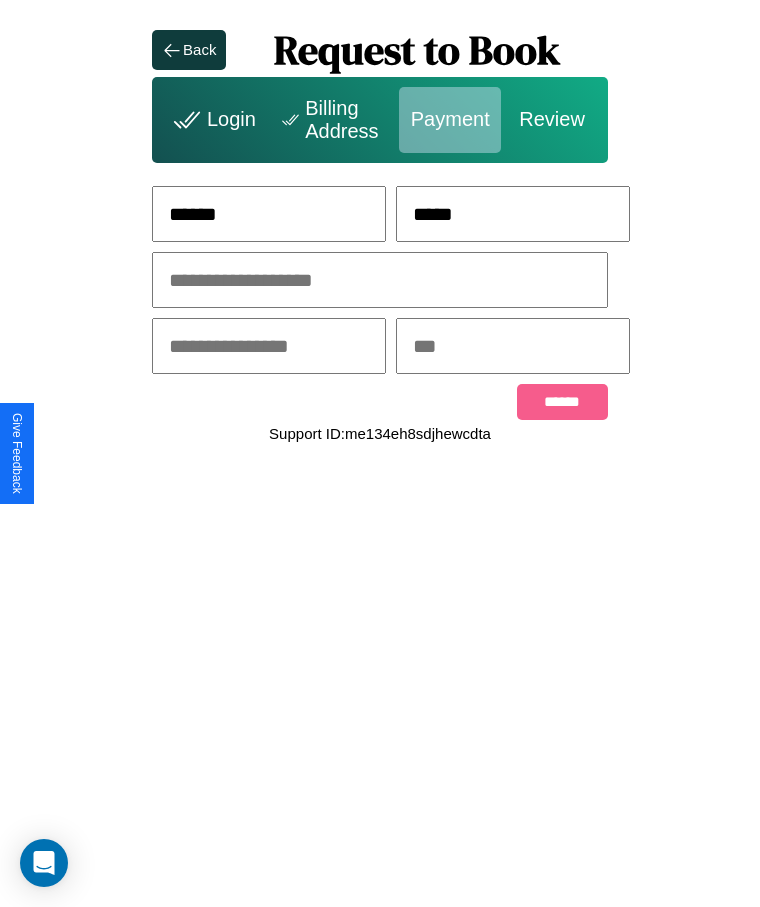 type on "*****" 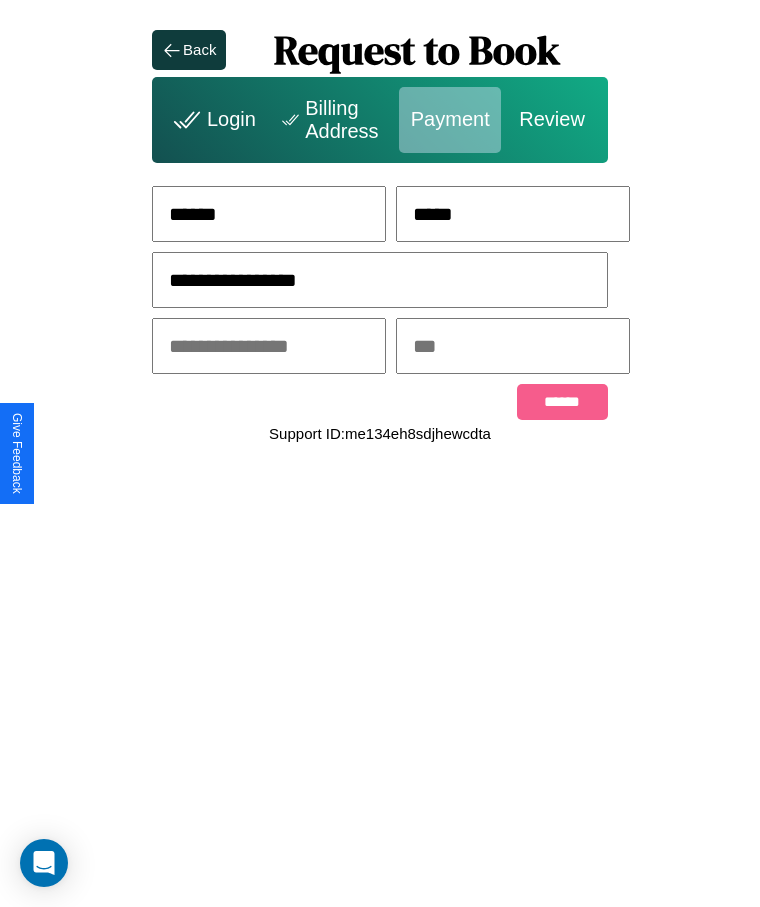 type on "**********" 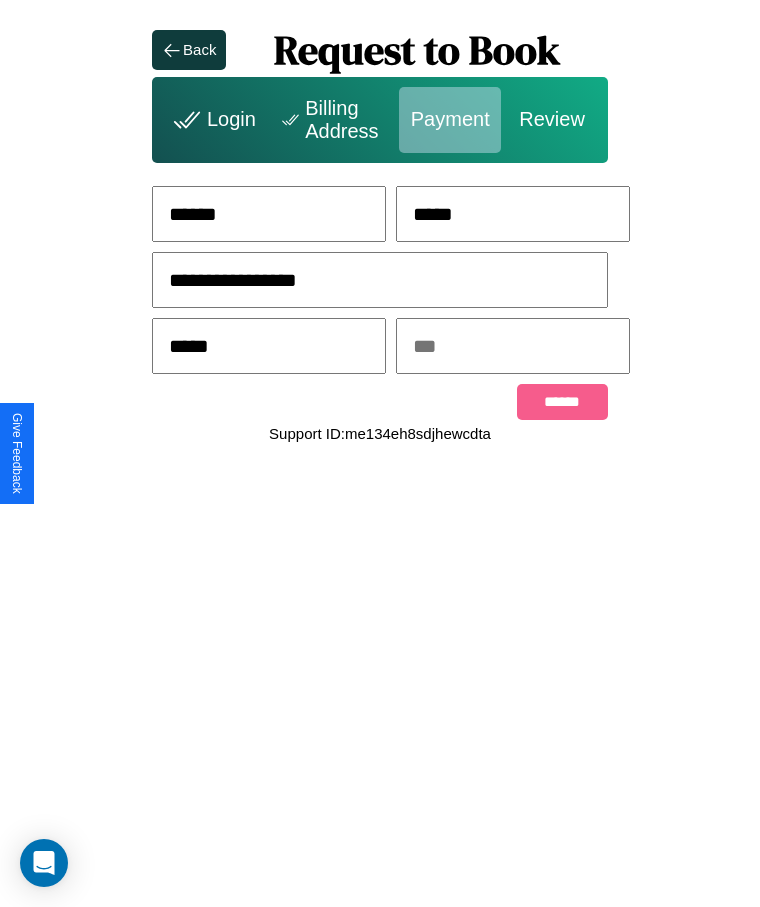 type on "*****" 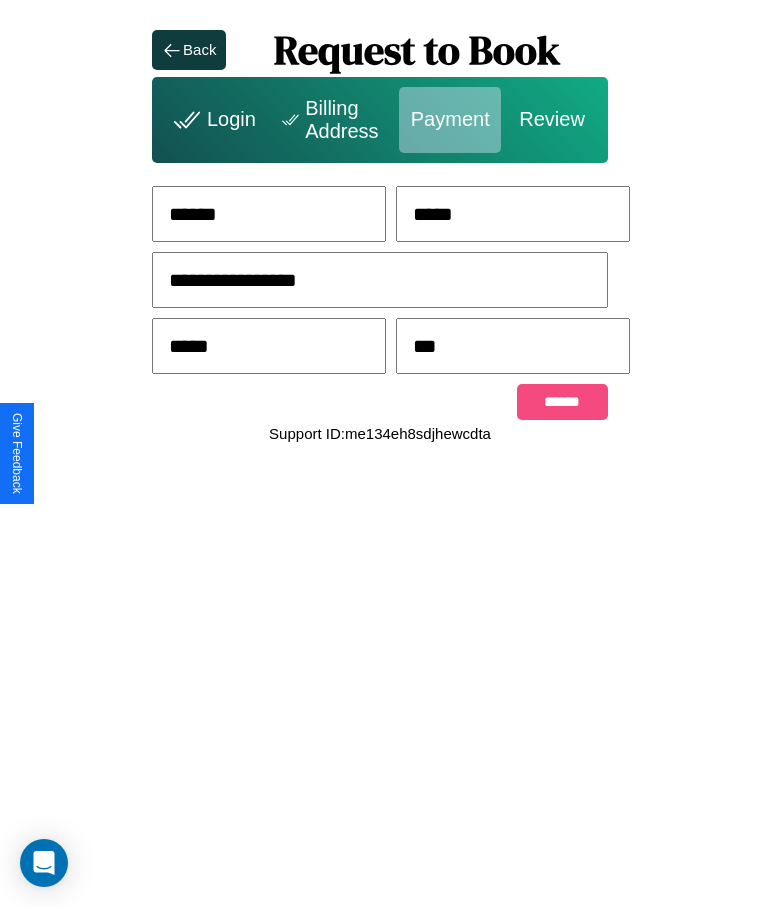 type on "***" 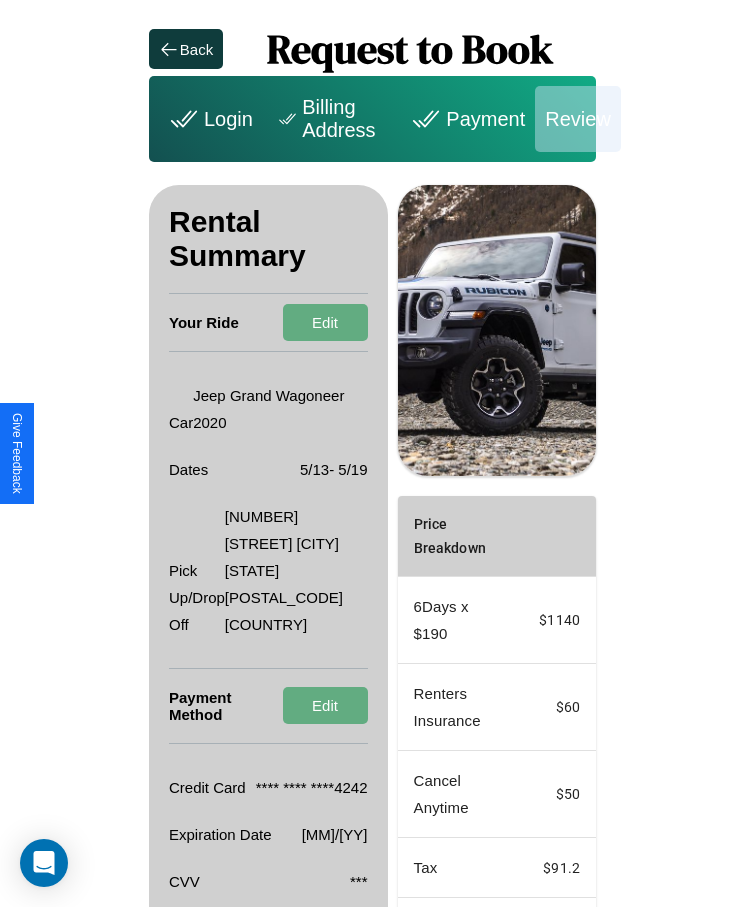 click on "Promo Code ​ Promo Code" at bounding box center [451, 942] 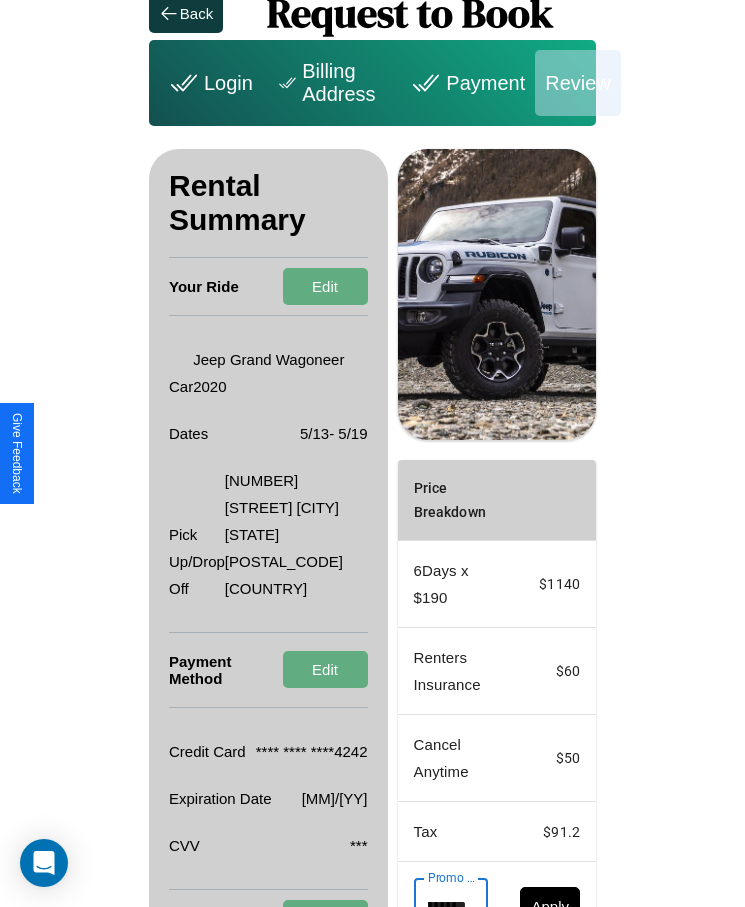 scroll, scrollTop: 0, scrollLeft: 93, axis: horizontal 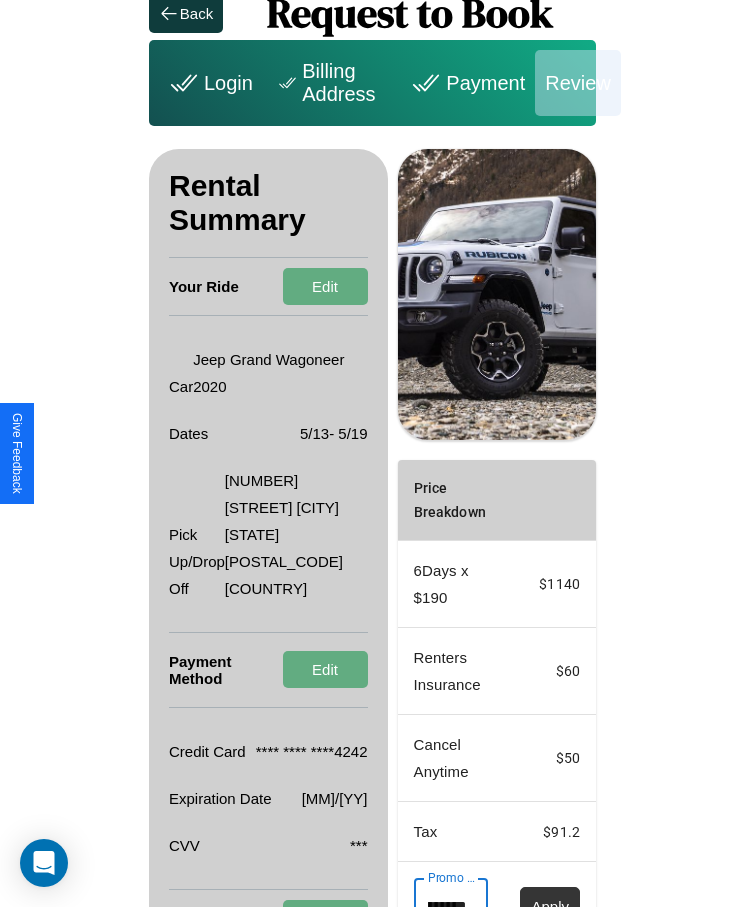 type on "**********" 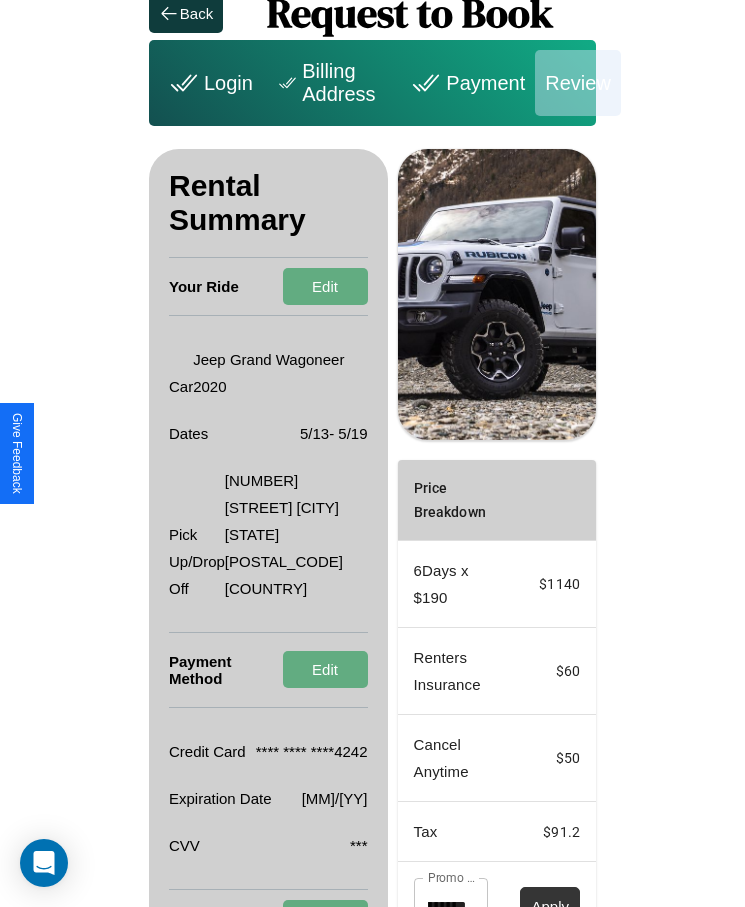 scroll, scrollTop: 0, scrollLeft: 0, axis: both 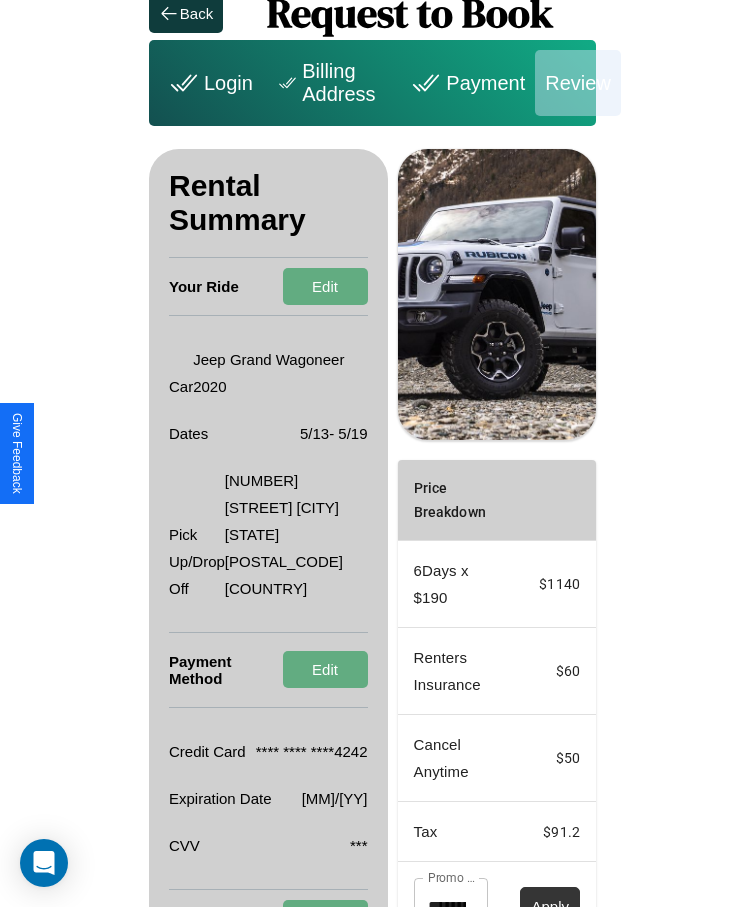 click on "Apply" at bounding box center [550, 906] 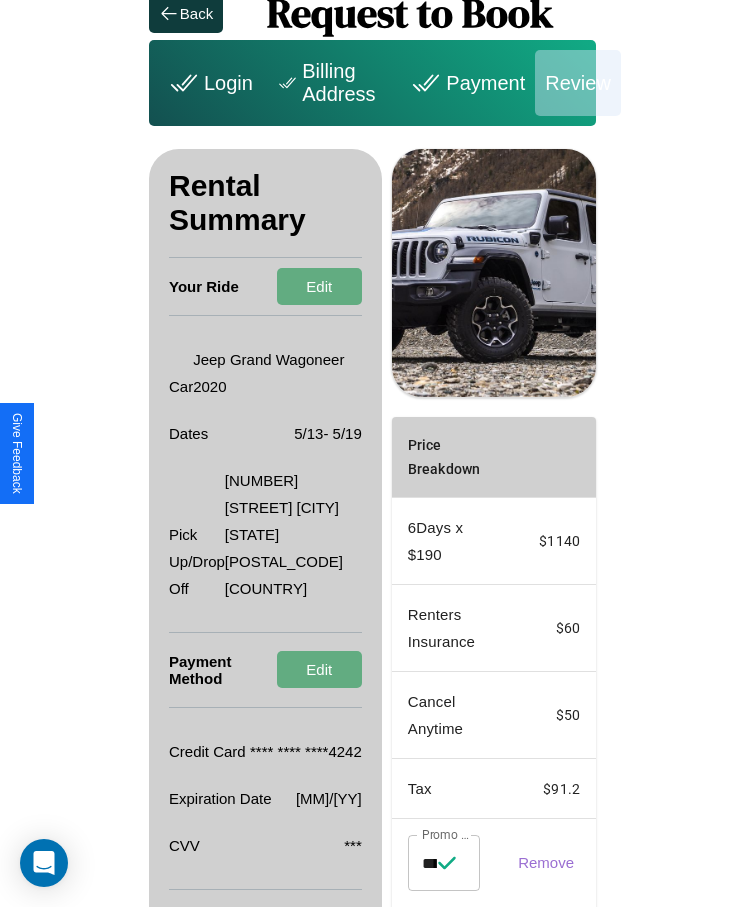 click on "Billing Address" at bounding box center (329, 83) 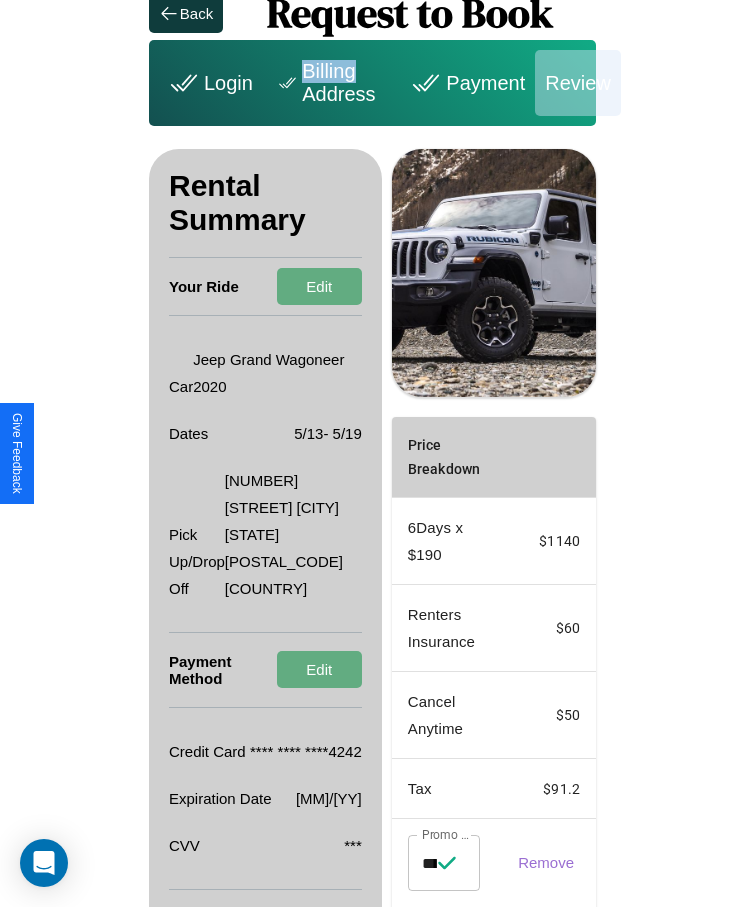 click on "Billing Address" at bounding box center (329, 83) 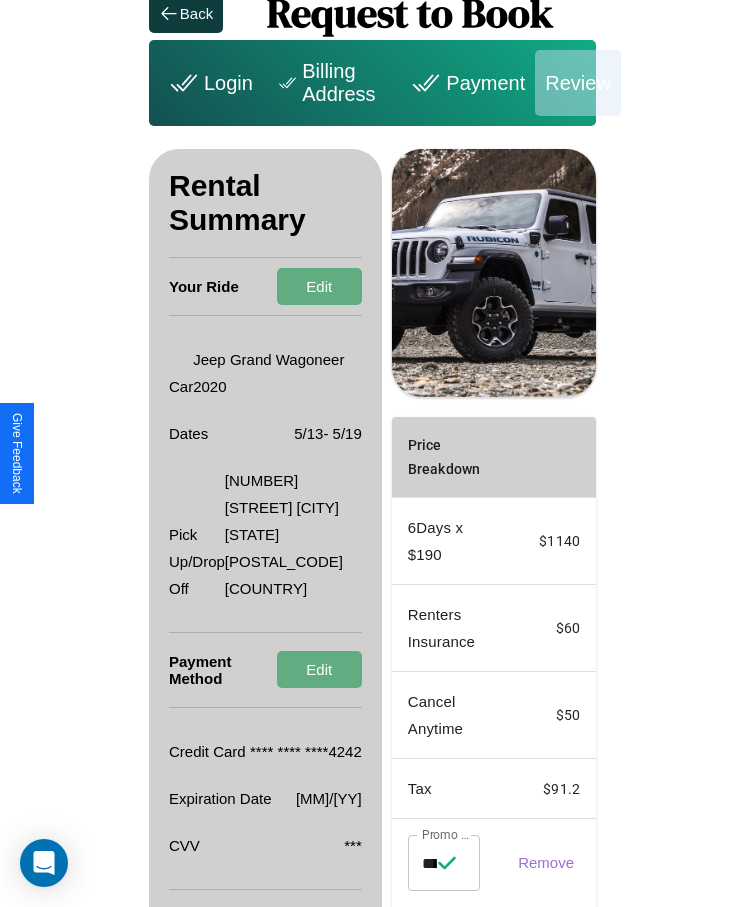 click on "Billing Address" at bounding box center (329, 83) 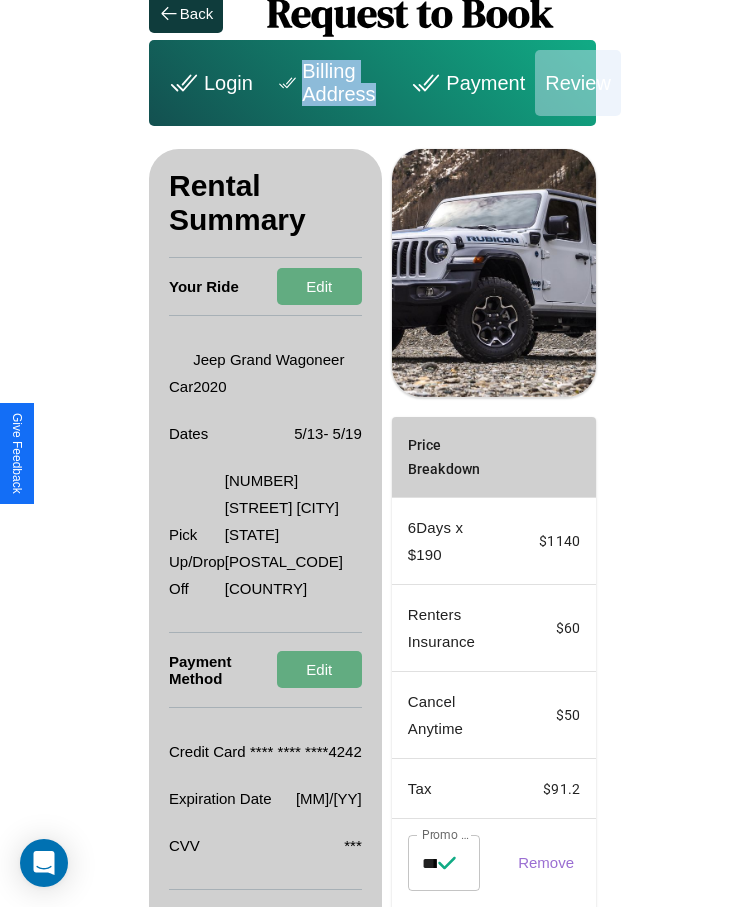 click on "Billing Address" at bounding box center (329, 83) 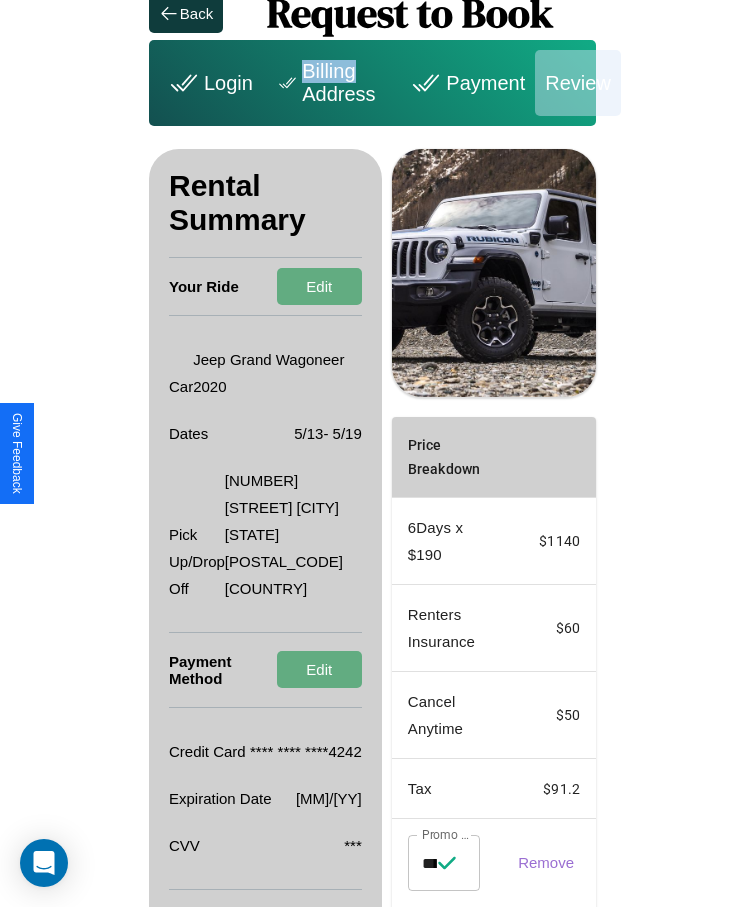 click on "Billing Address" at bounding box center [329, 83] 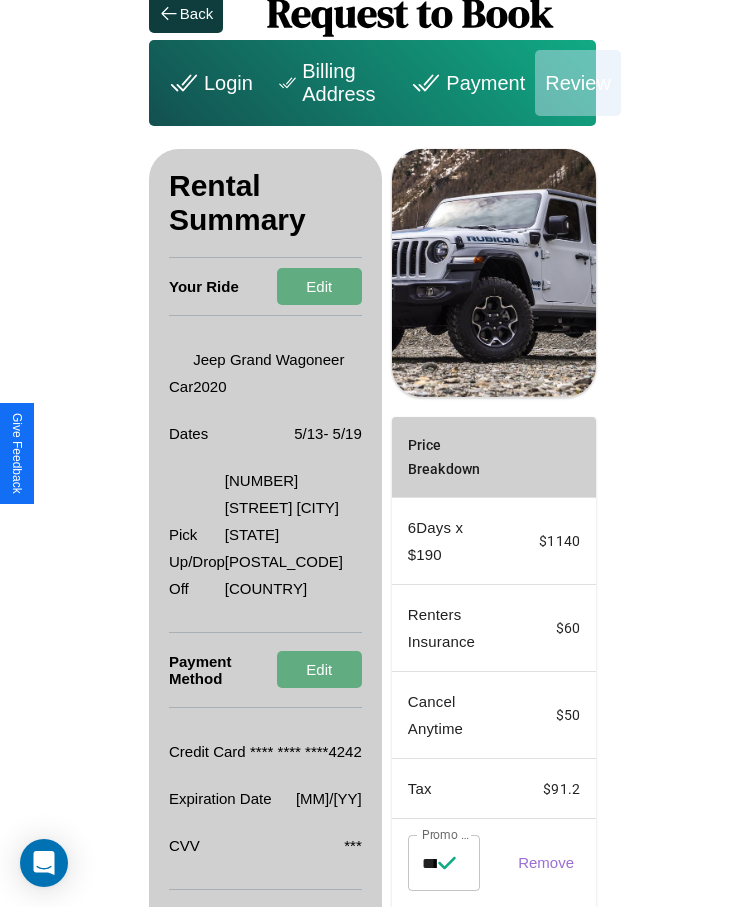 scroll, scrollTop: 208, scrollLeft: 0, axis: vertical 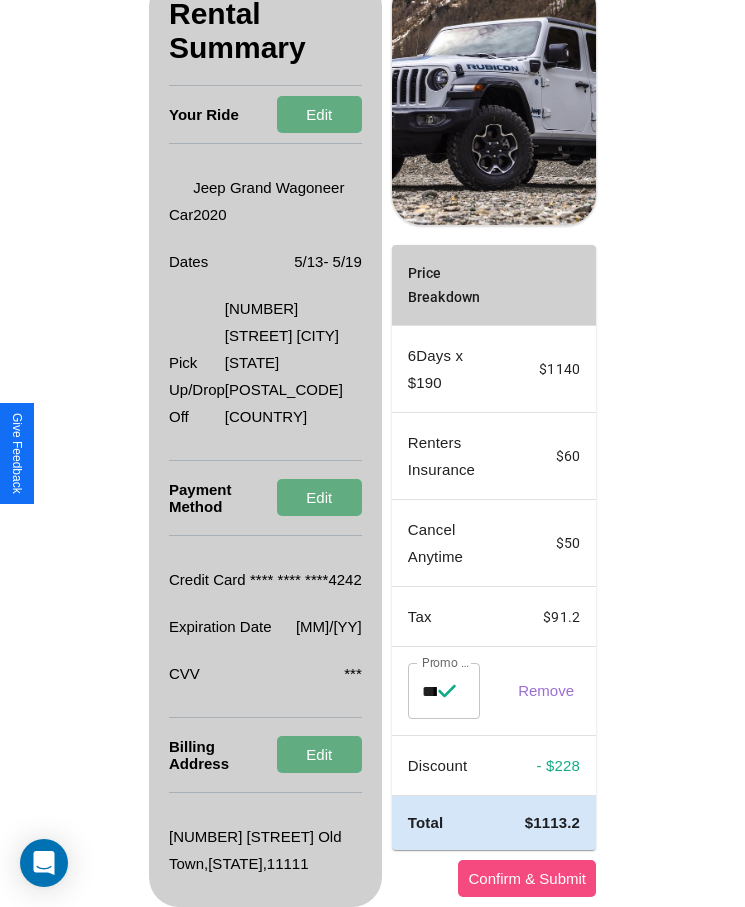 click on "Confirm & Submit" at bounding box center (527, 878) 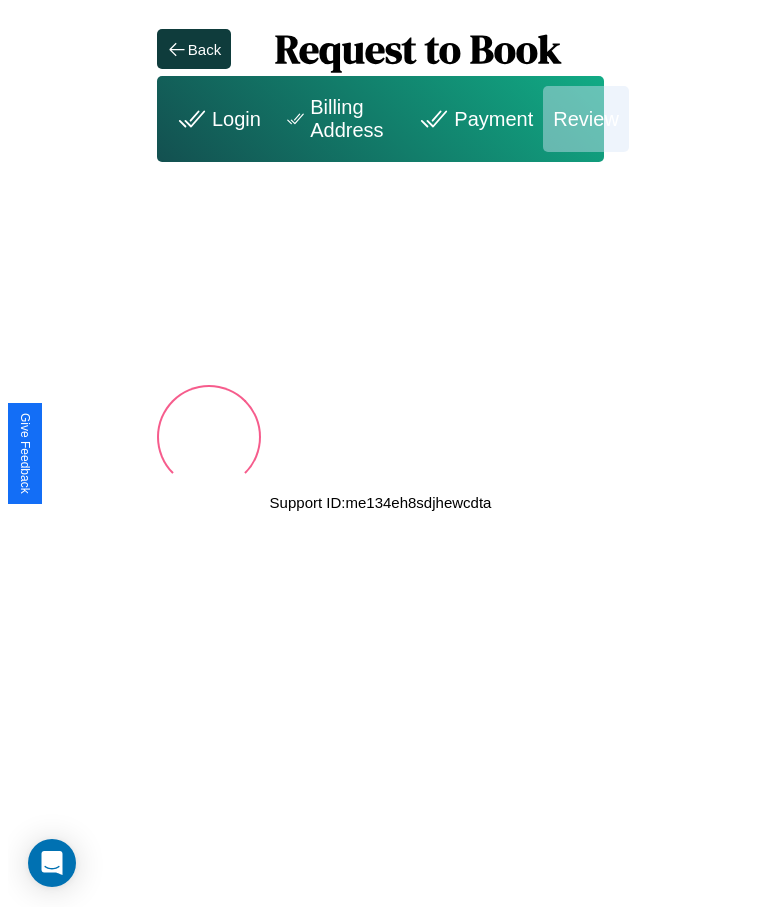 scroll, scrollTop: 0, scrollLeft: 0, axis: both 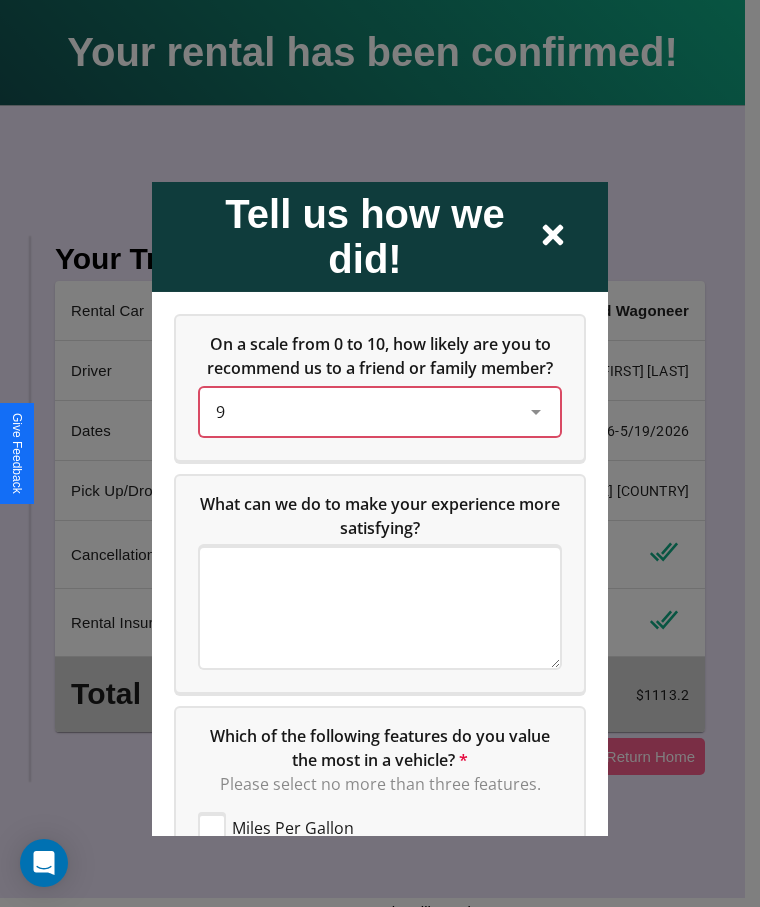 click on "9" at bounding box center (364, 411) 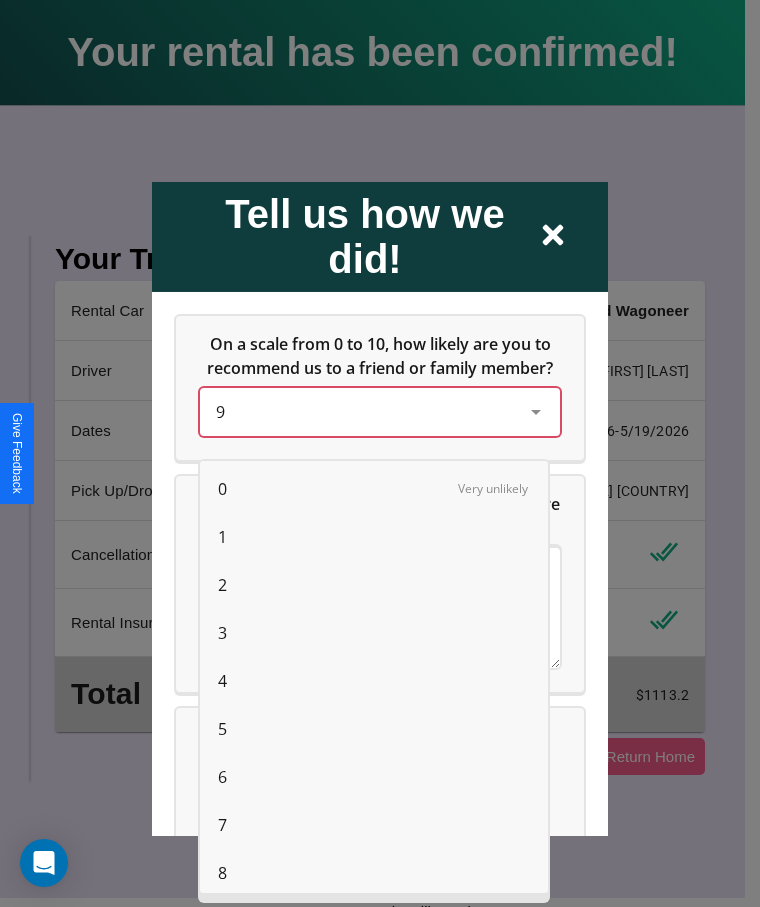 scroll, scrollTop: 56, scrollLeft: 0, axis: vertical 